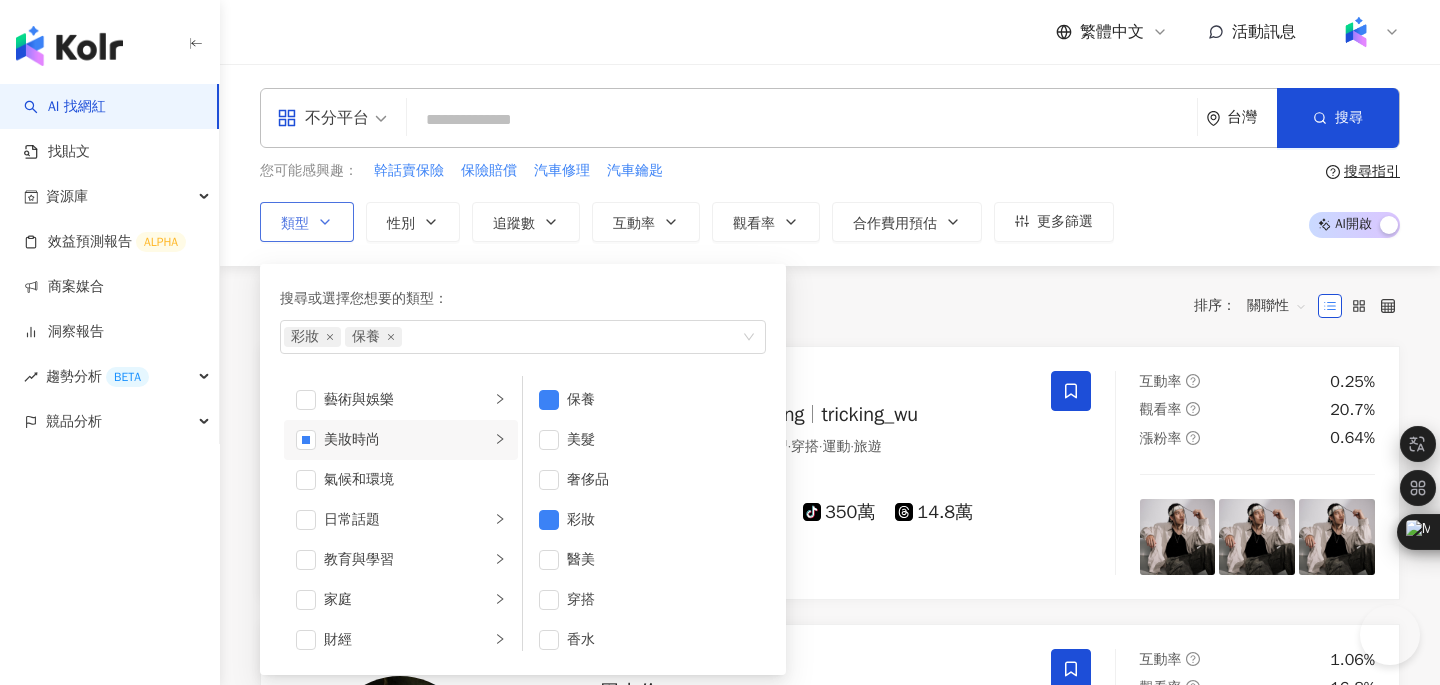 scroll, scrollTop: 0, scrollLeft: 0, axis: both 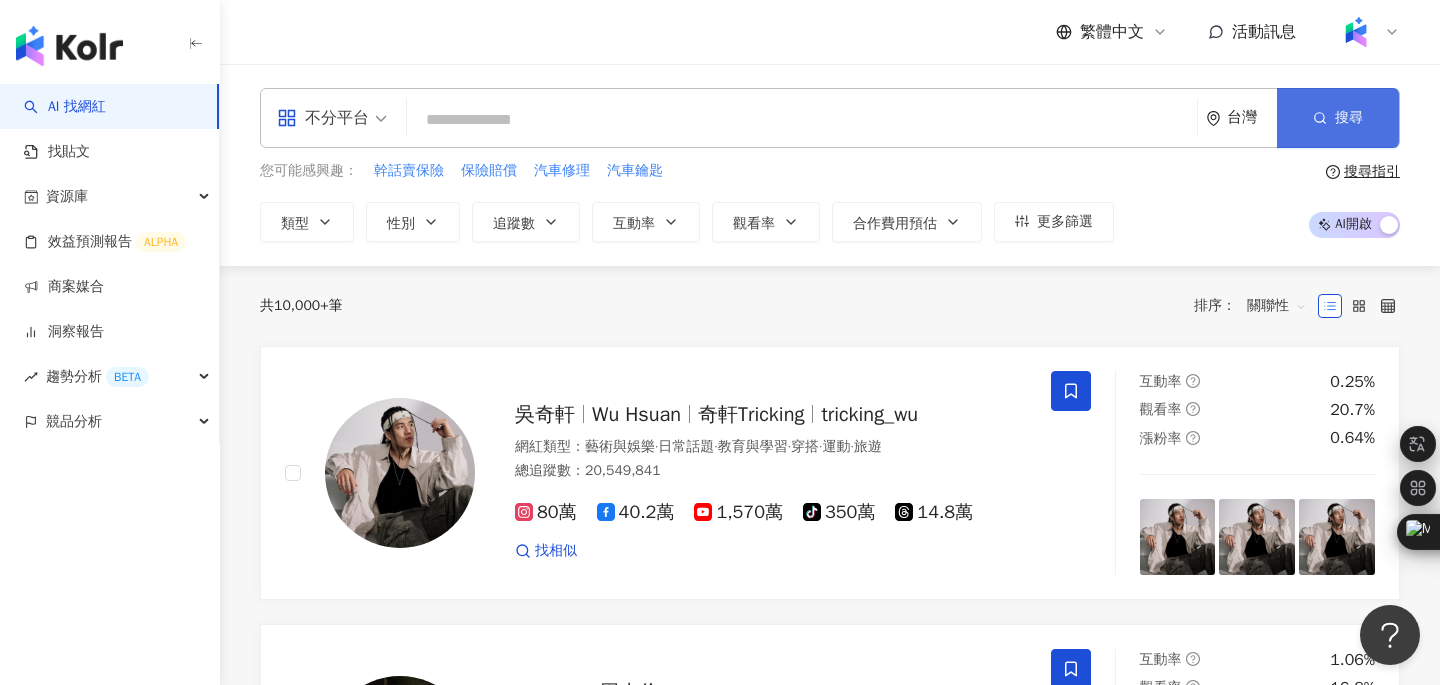 click on "搜尋" at bounding box center [1349, 118] 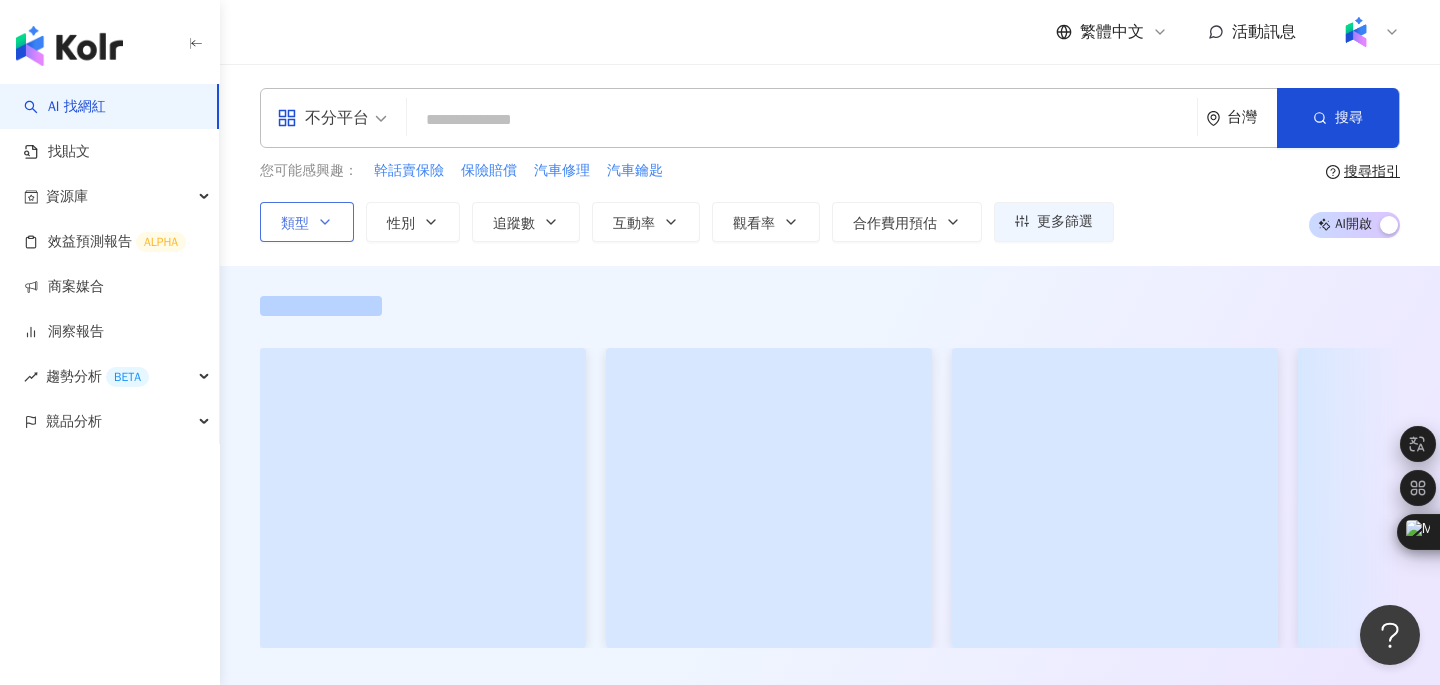 click 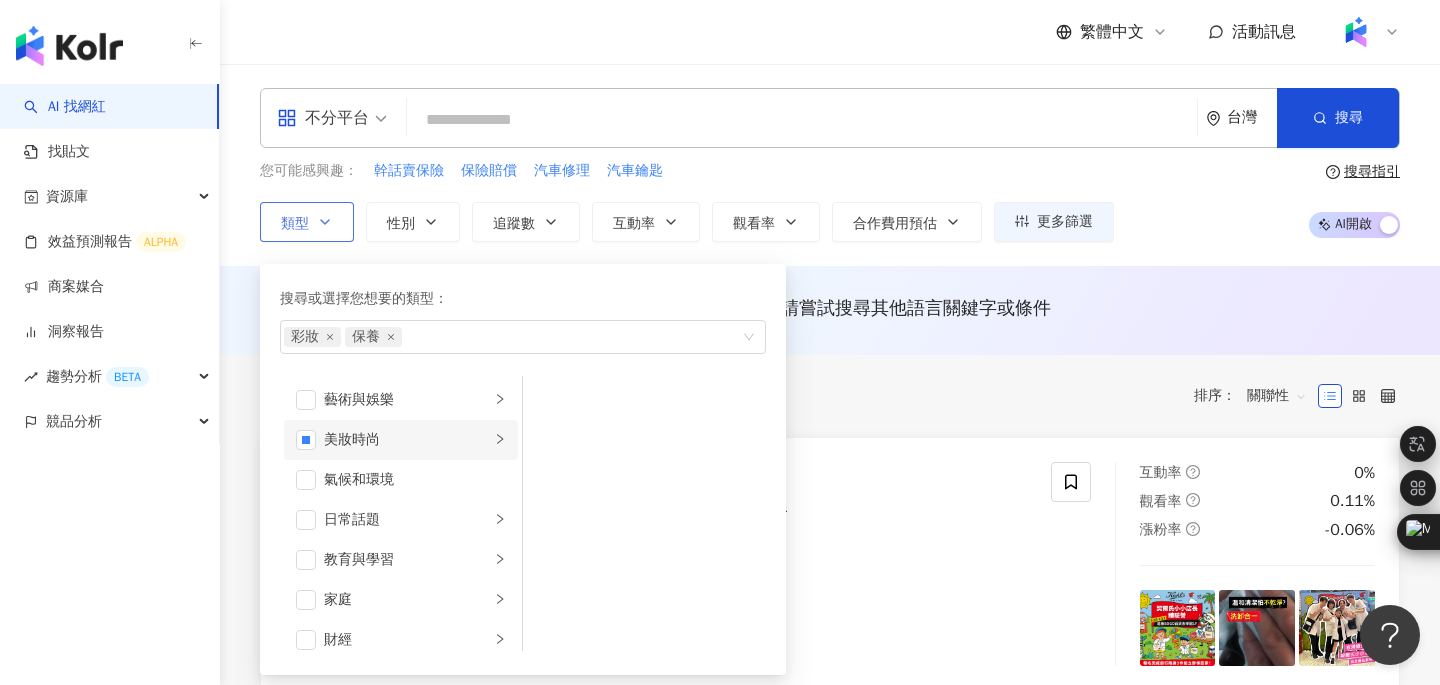 click on "美妝時尚" at bounding box center (407, 440) 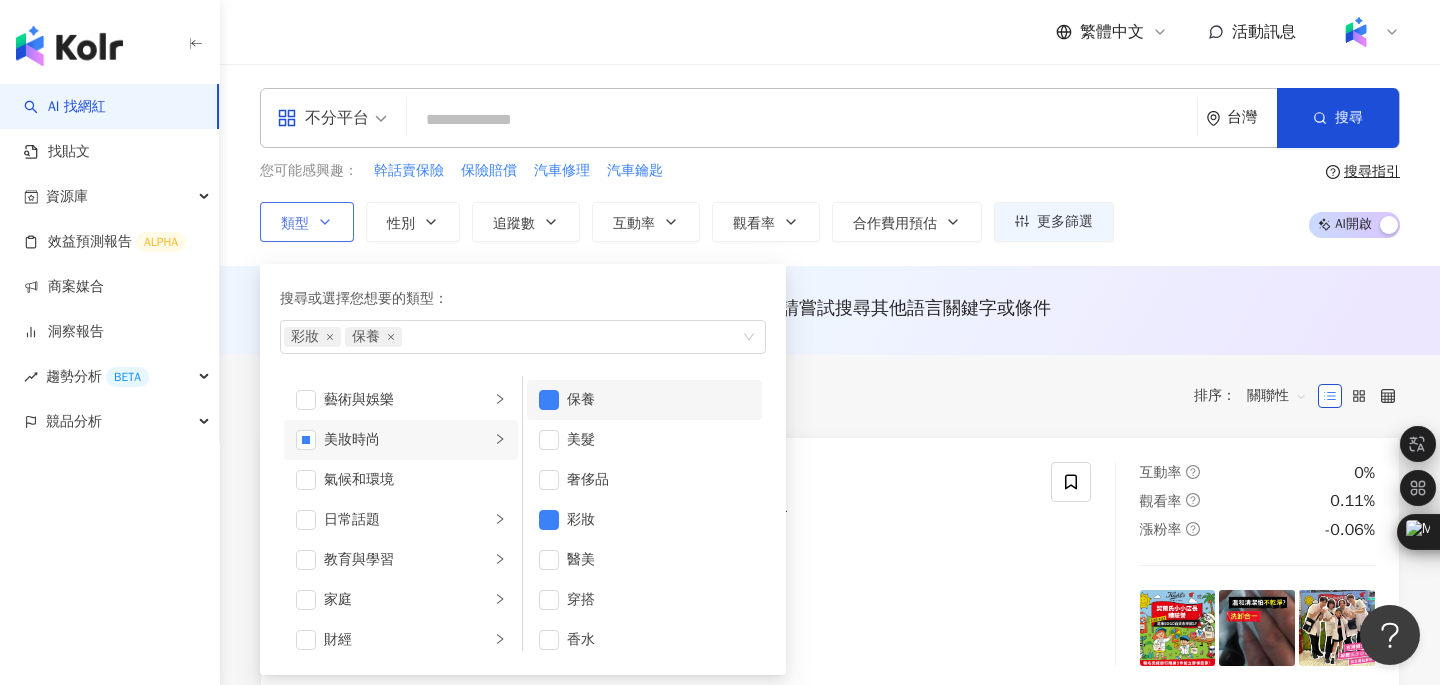 scroll, scrollTop: 13, scrollLeft: 0, axis: vertical 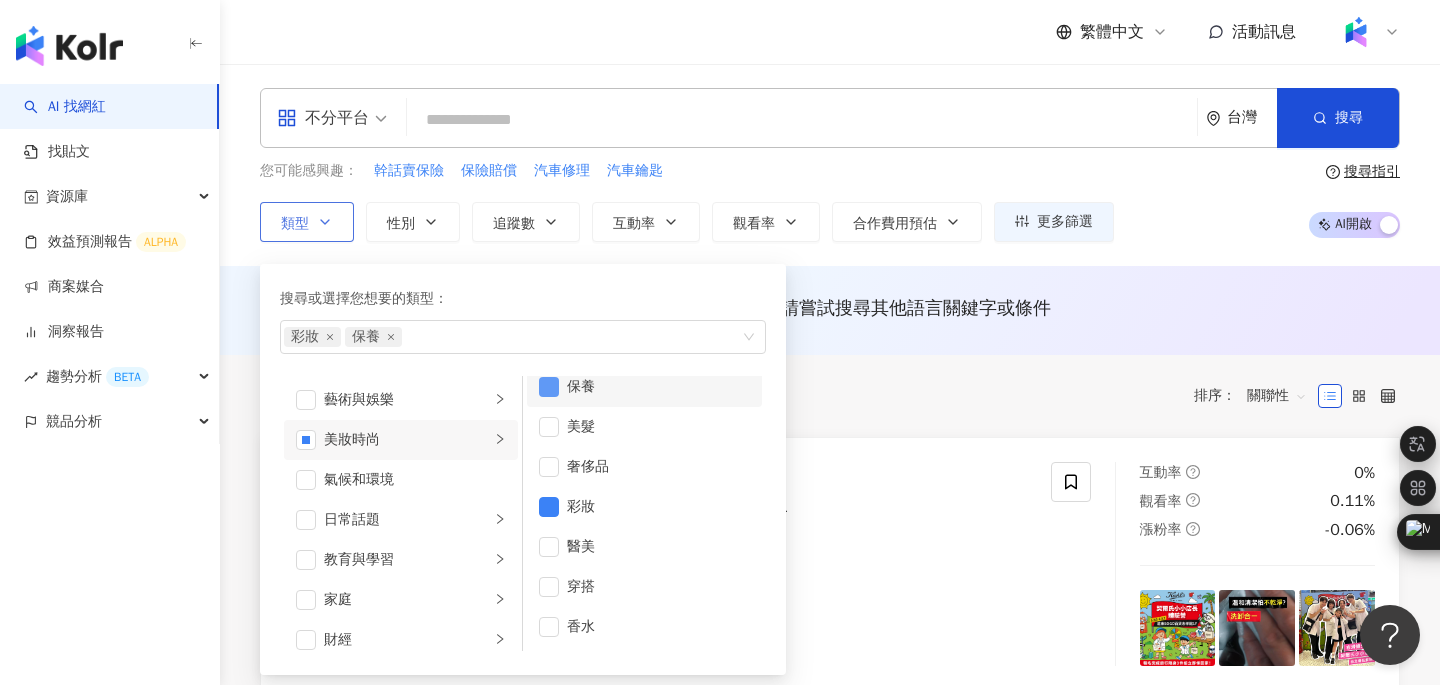 click at bounding box center (549, 387) 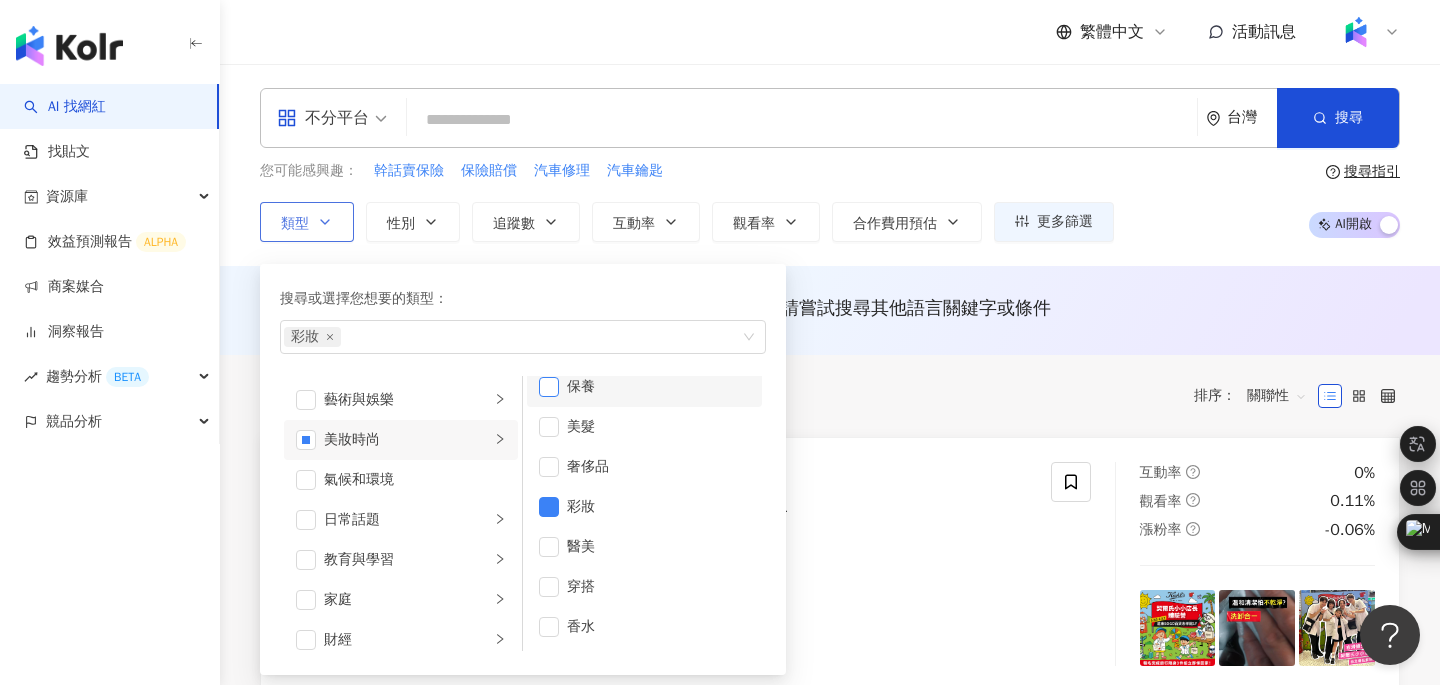 click at bounding box center [549, 387] 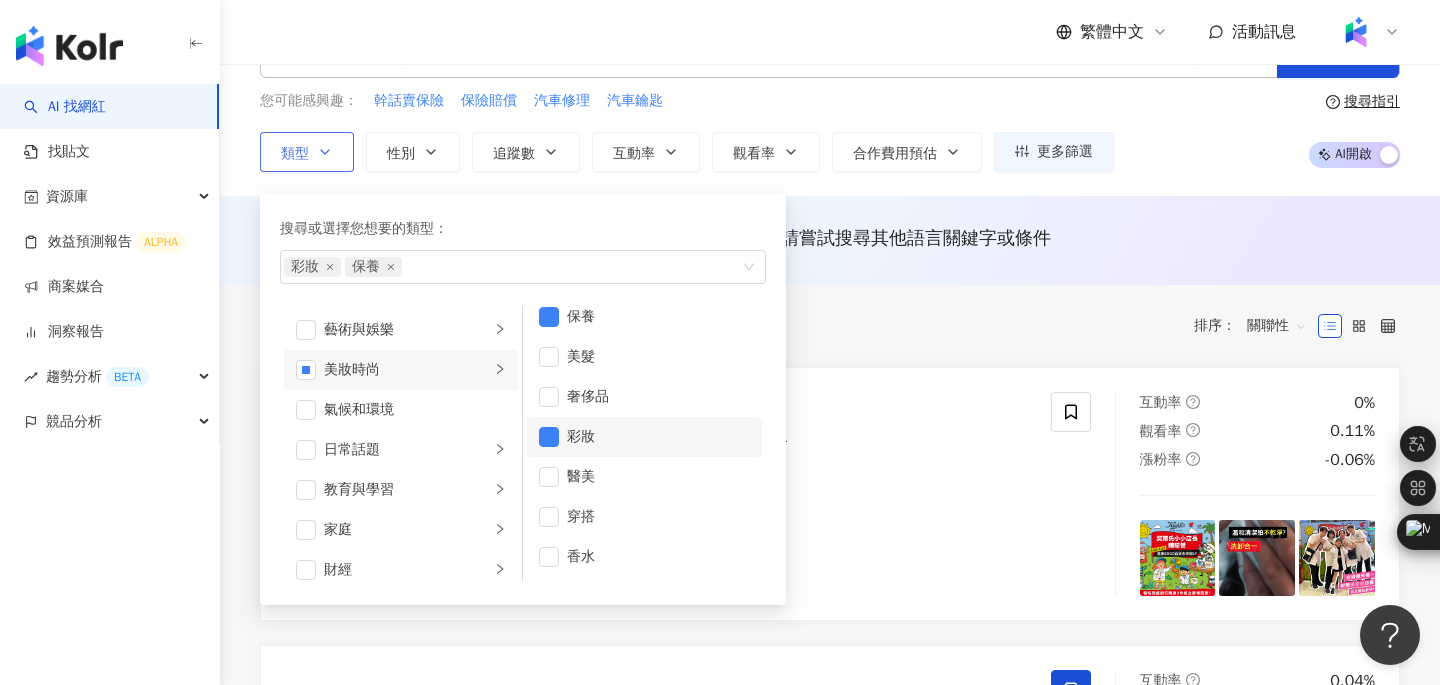 scroll, scrollTop: 0, scrollLeft: 0, axis: both 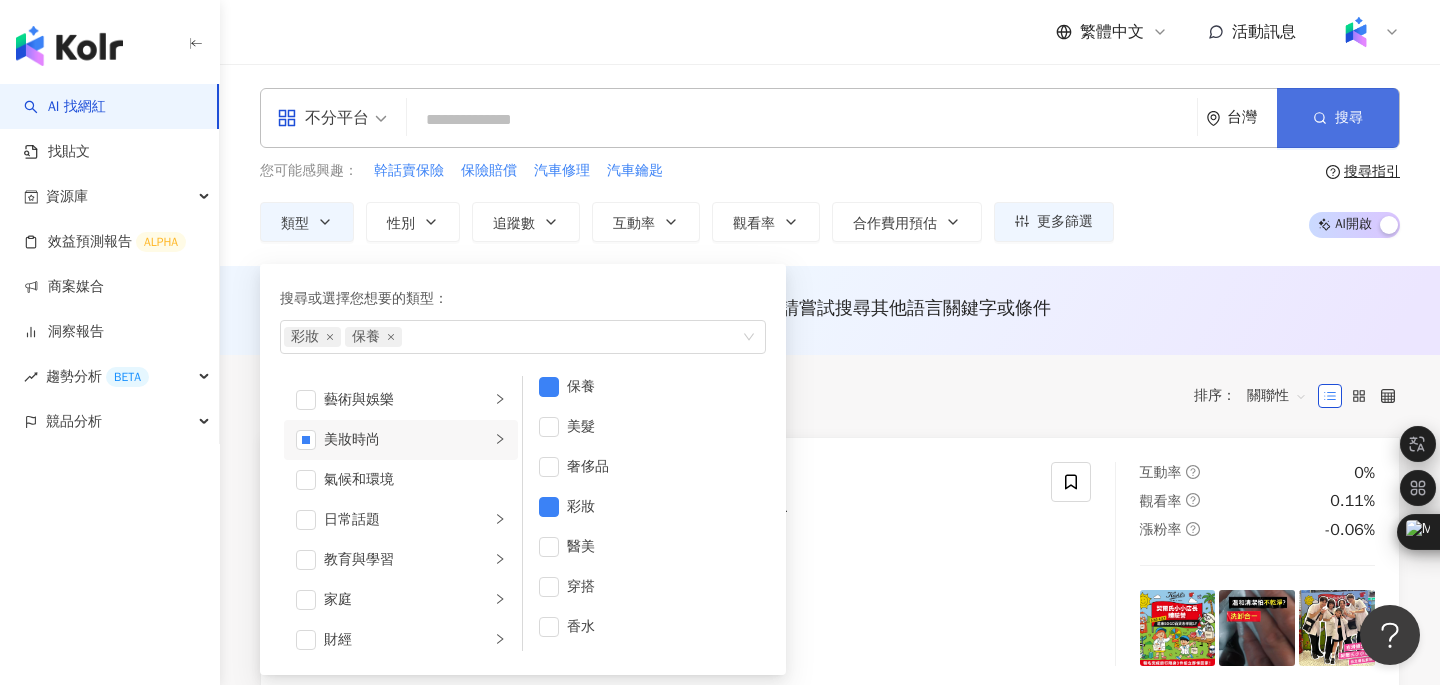 click on "搜尋" at bounding box center [1349, 118] 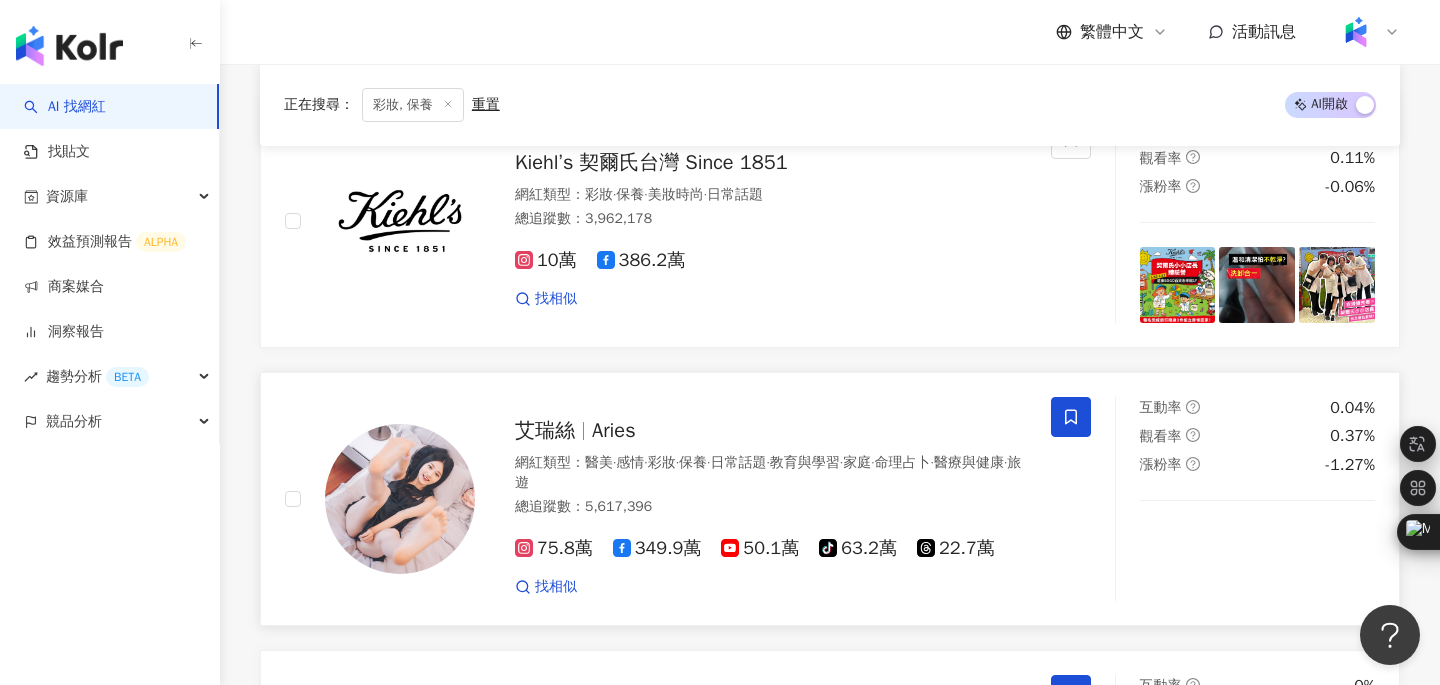 scroll, scrollTop: 354, scrollLeft: 0, axis: vertical 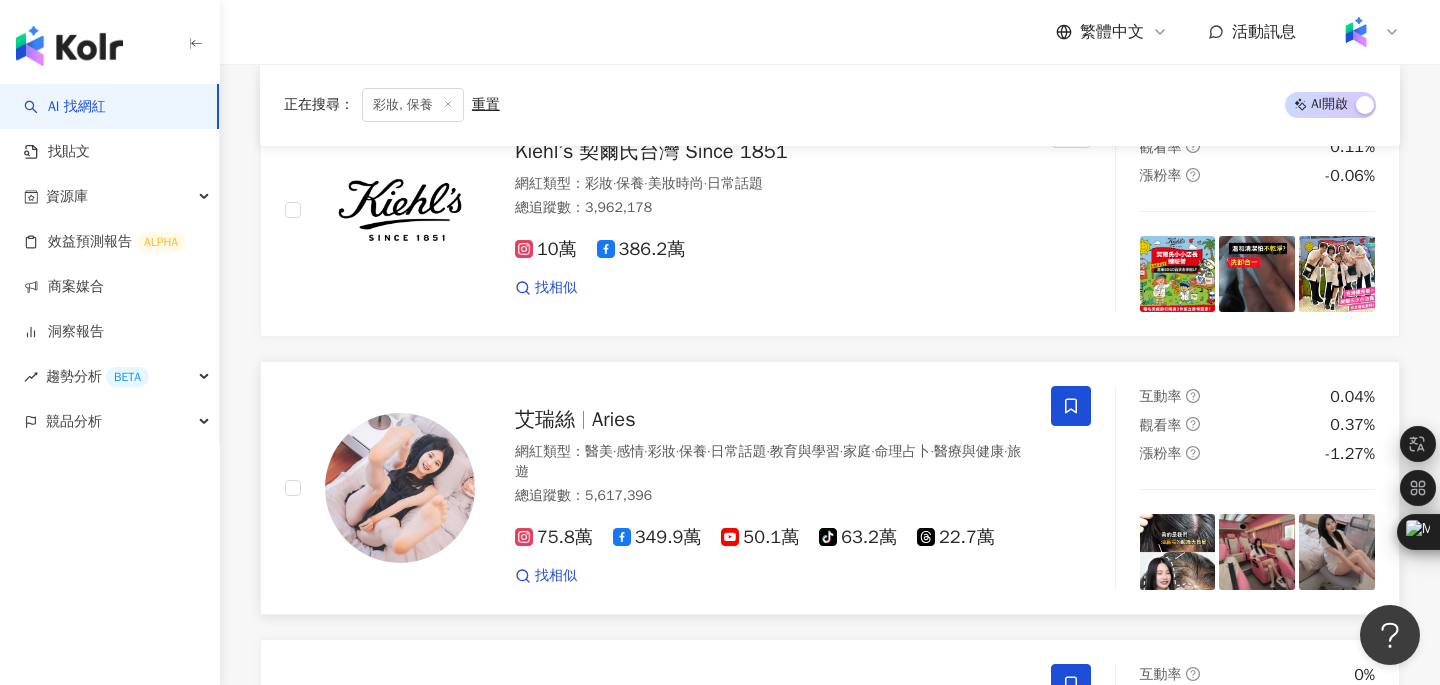 click on "艾瑞絲" at bounding box center [553, 419] 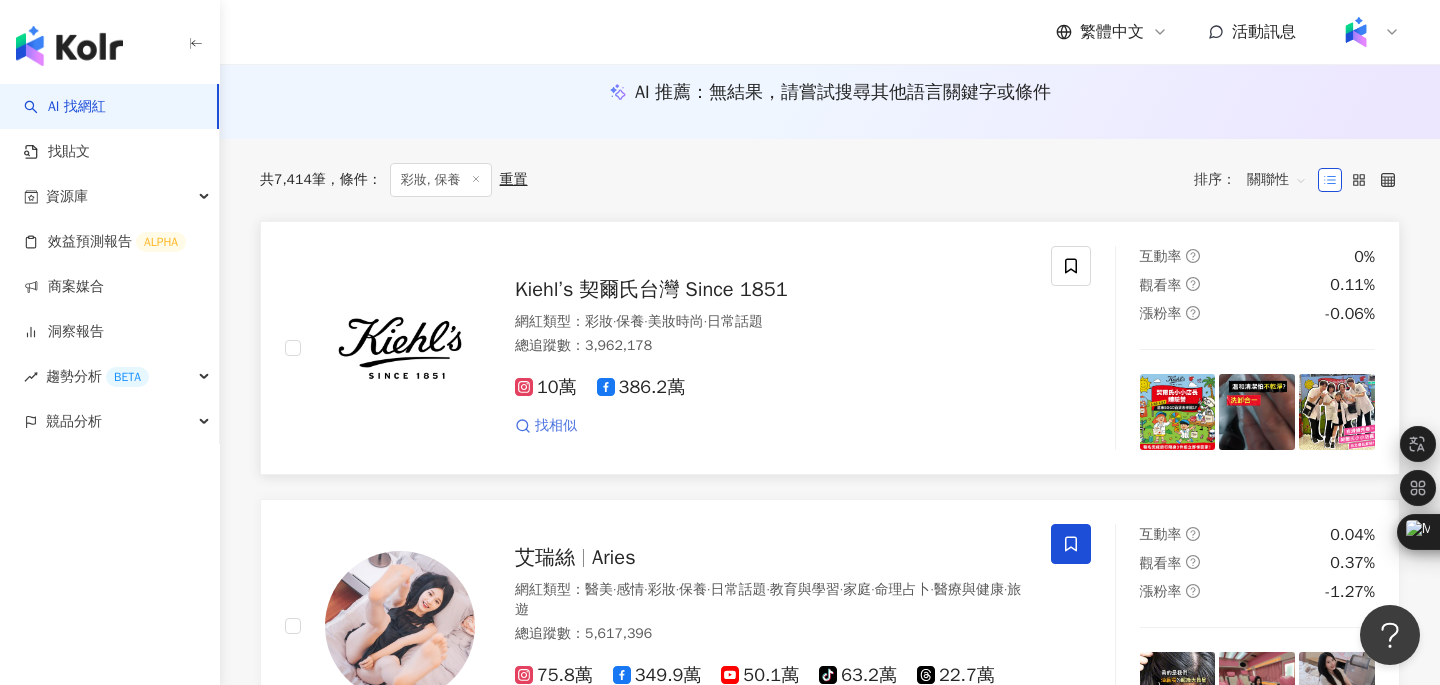 scroll, scrollTop: 0, scrollLeft: 0, axis: both 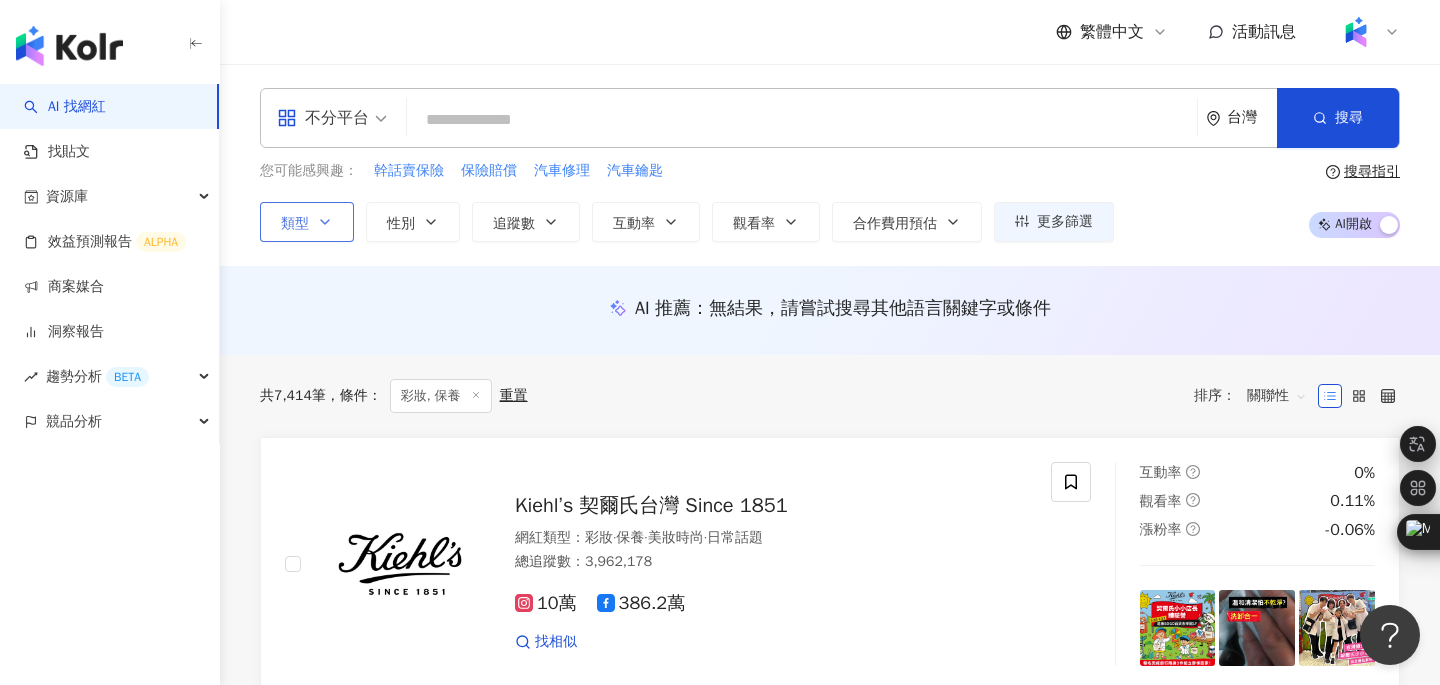 click on "類型" at bounding box center [307, 222] 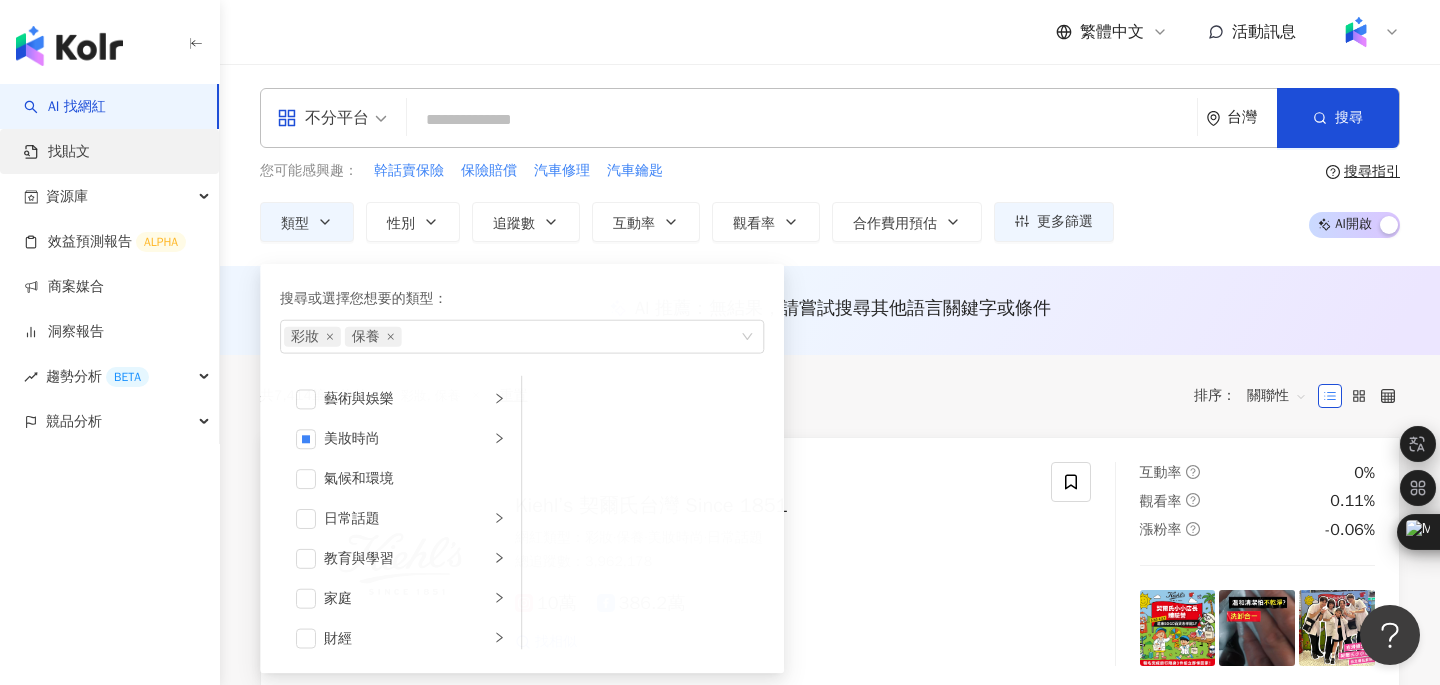 click on "找貼文" at bounding box center [57, 152] 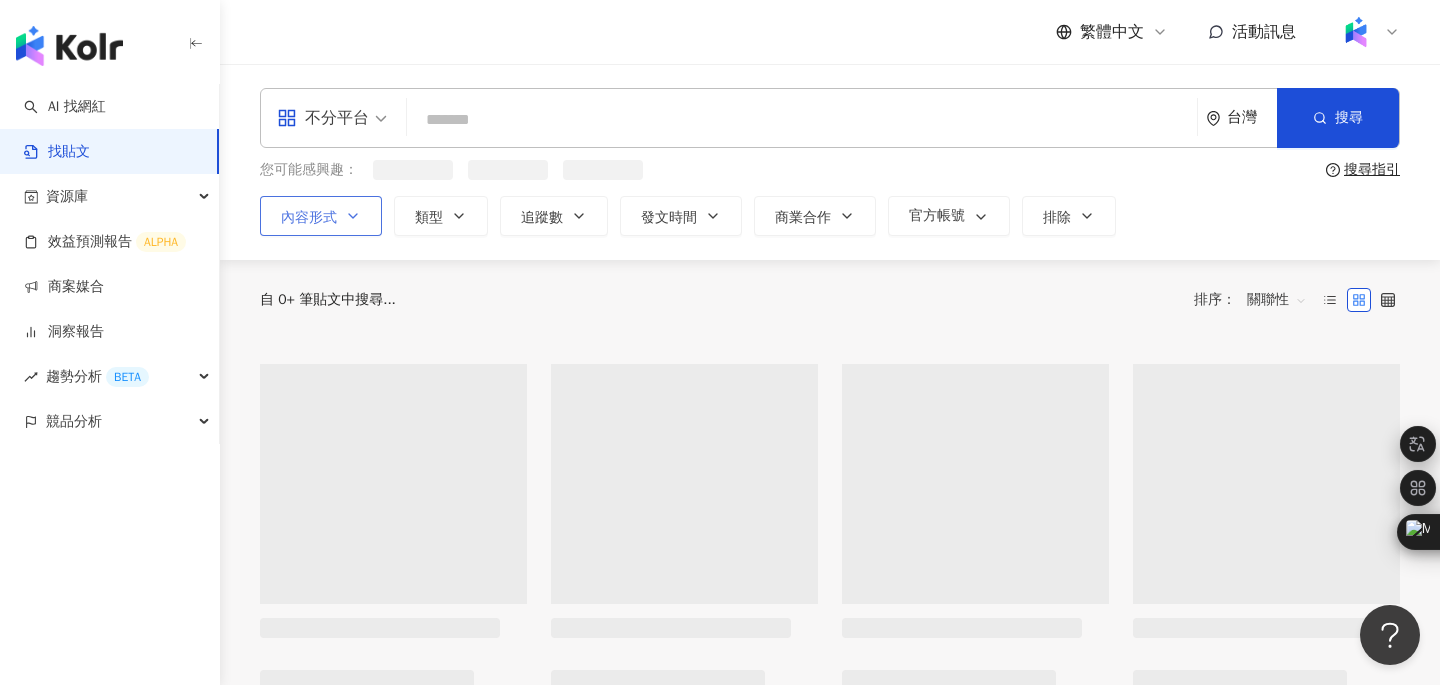 click on "內容形式" at bounding box center (309, 218) 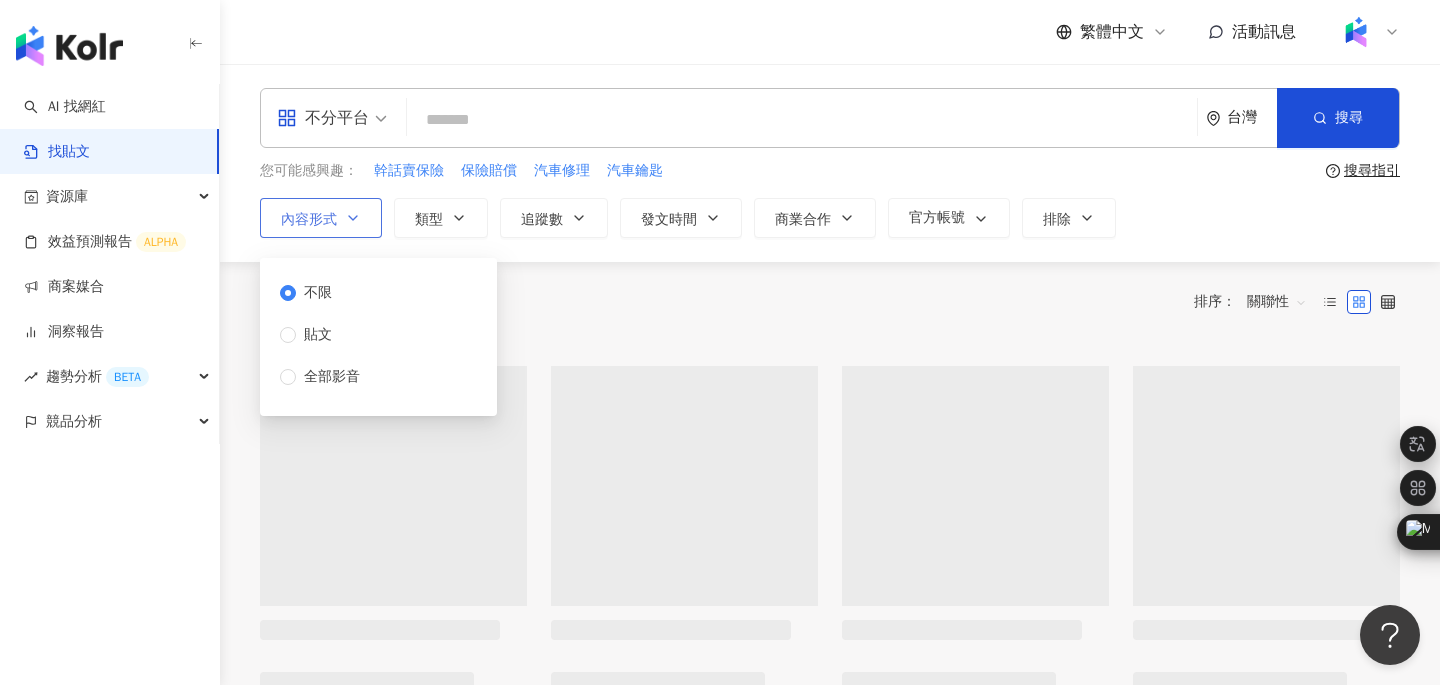 click on "內容形式" at bounding box center [321, 218] 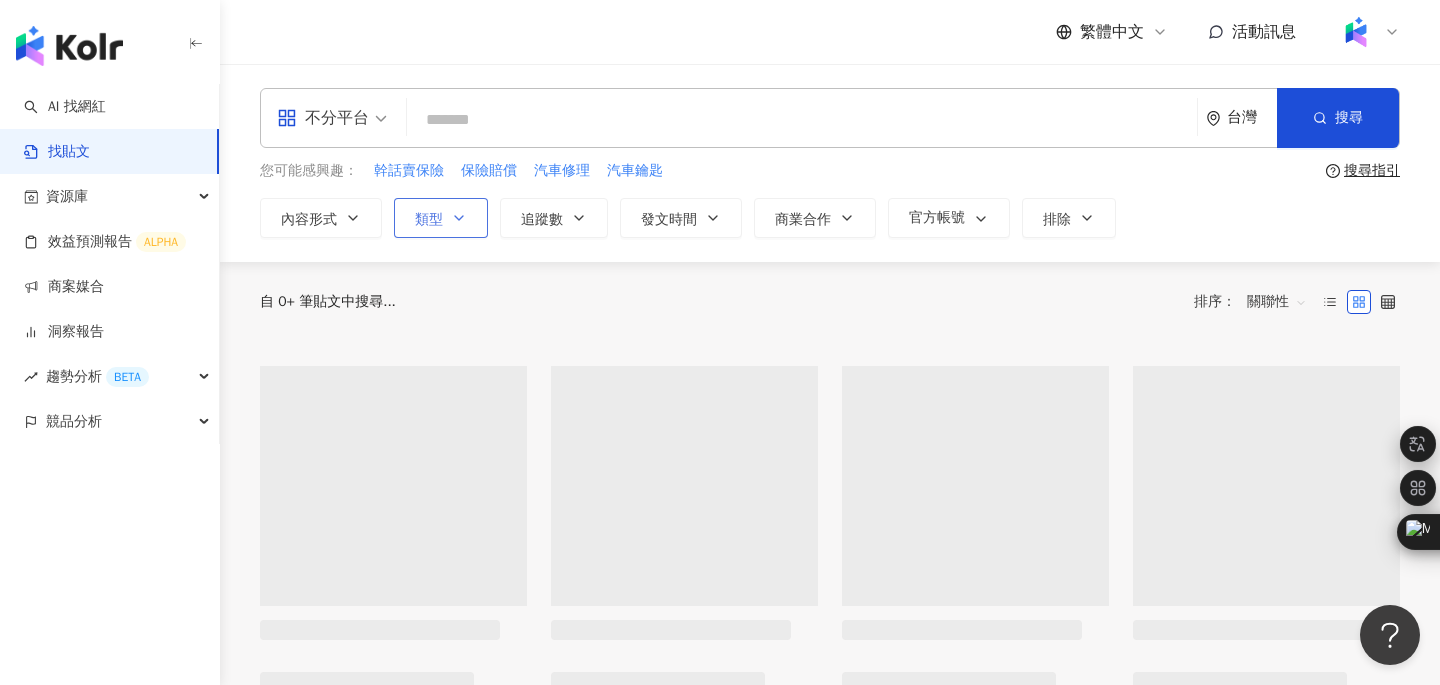 click on "類型" at bounding box center [441, 218] 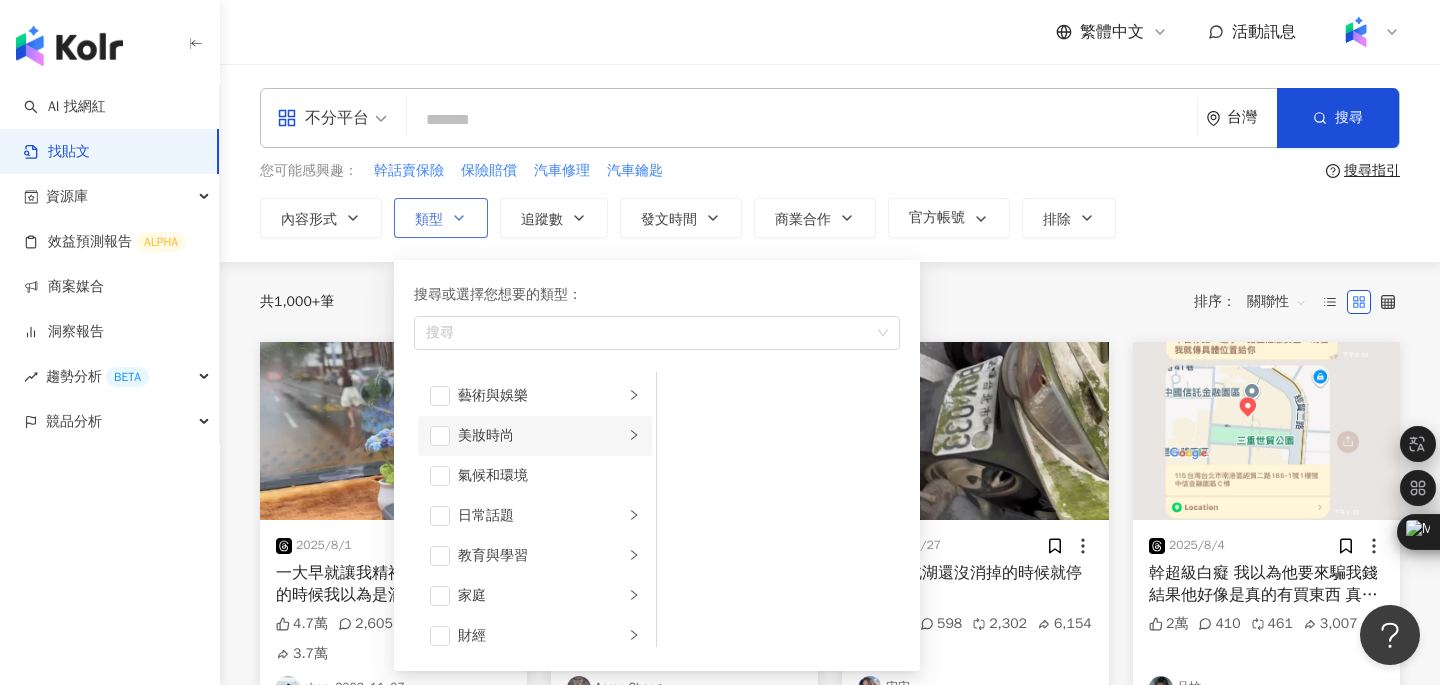 click on "美妝時尚" at bounding box center (541, 436) 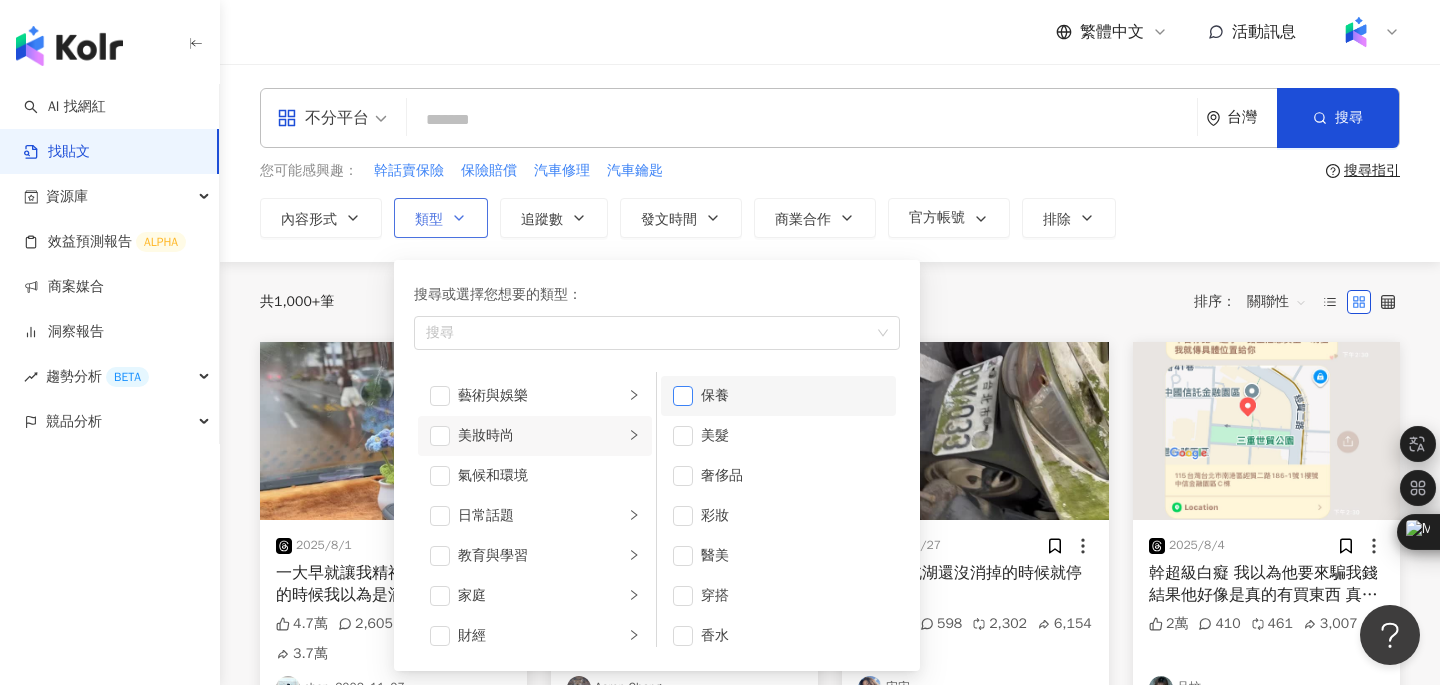 click at bounding box center [683, 396] 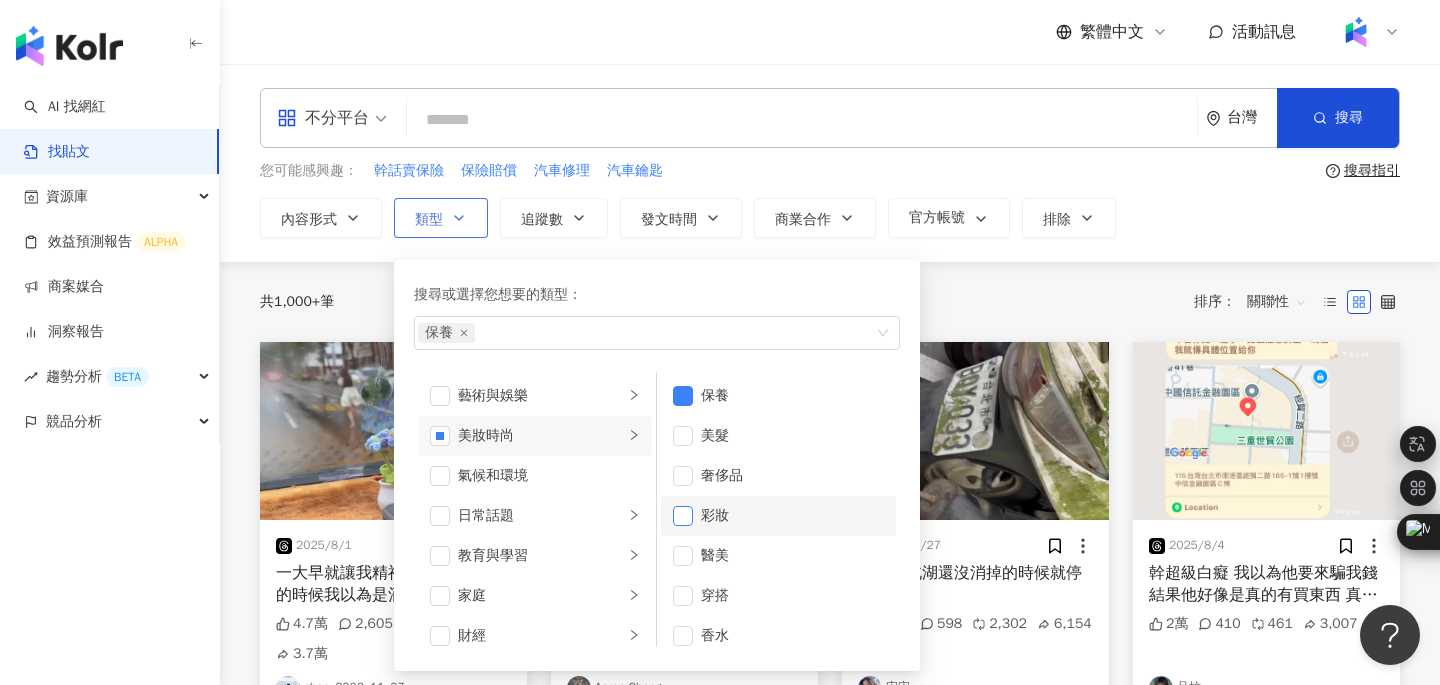 click at bounding box center [683, 516] 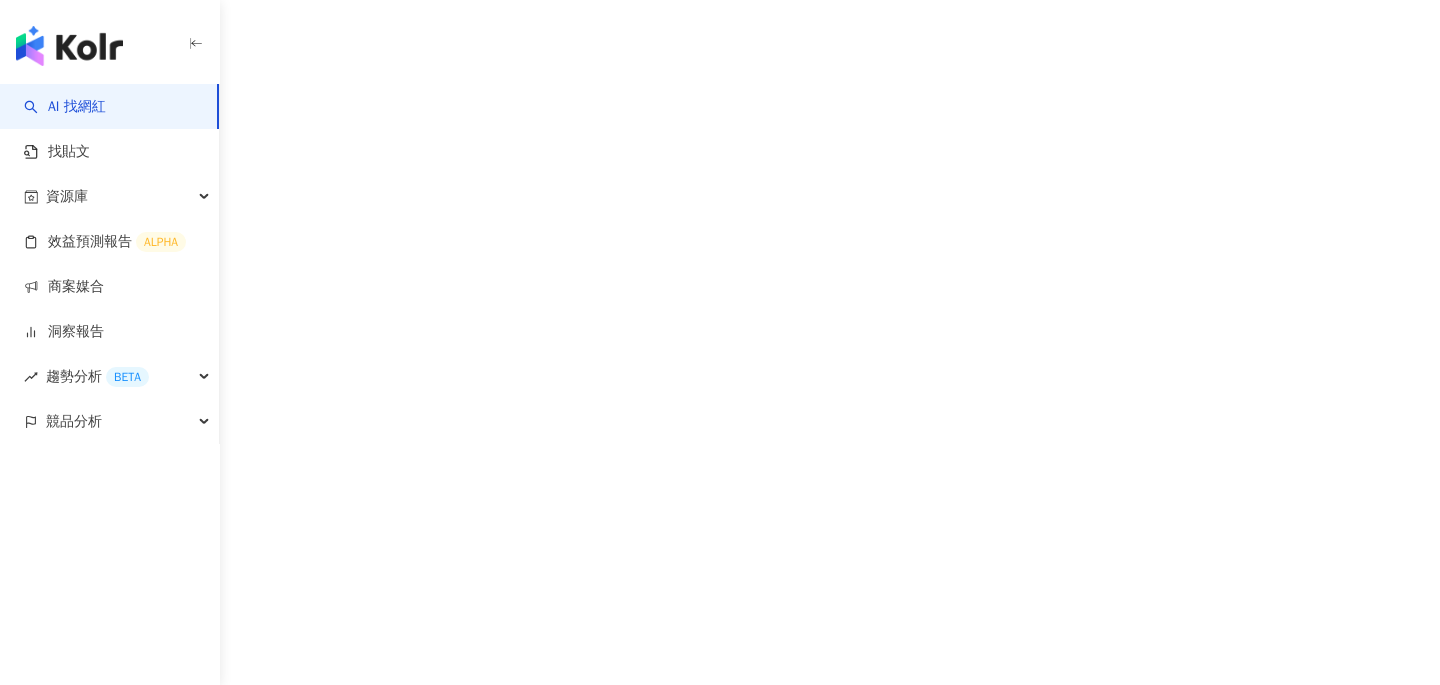 scroll, scrollTop: 0, scrollLeft: 0, axis: both 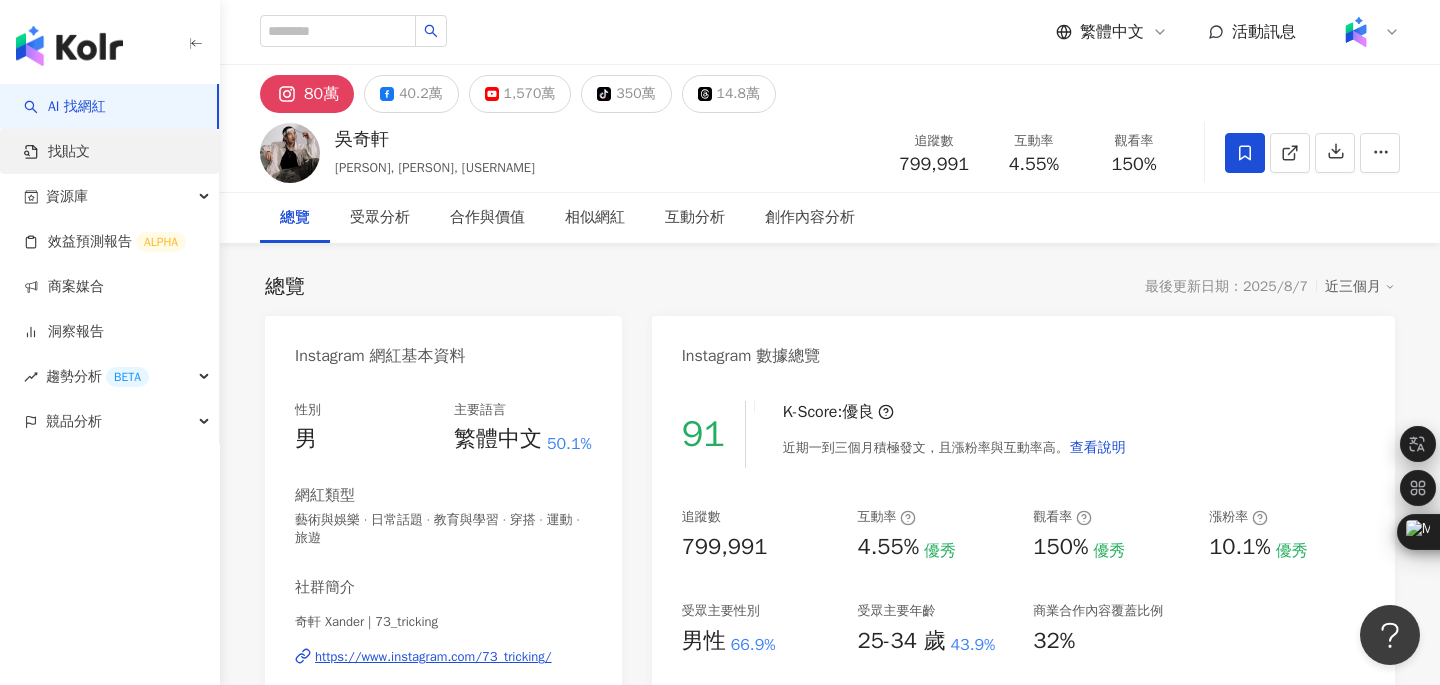 click on "找貼文" at bounding box center (57, 152) 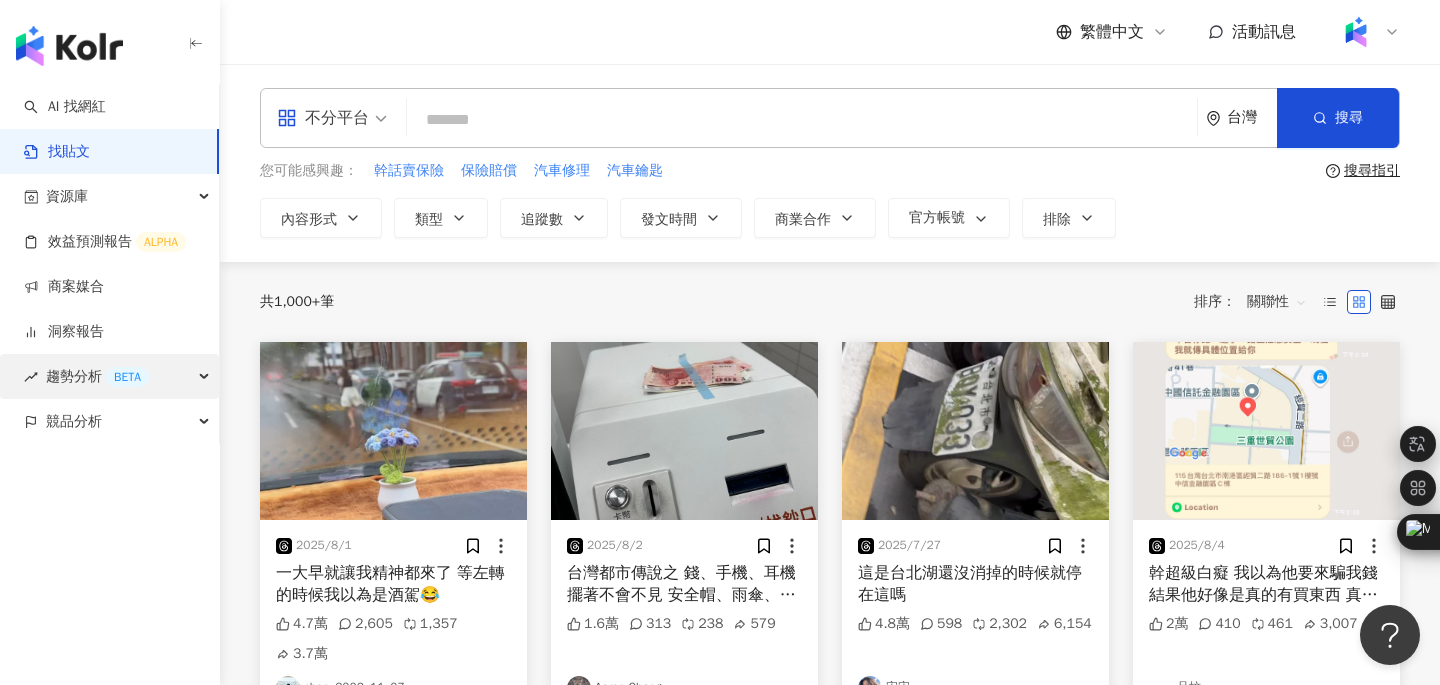 click on "趨勢分析 BETA" at bounding box center [109, 376] 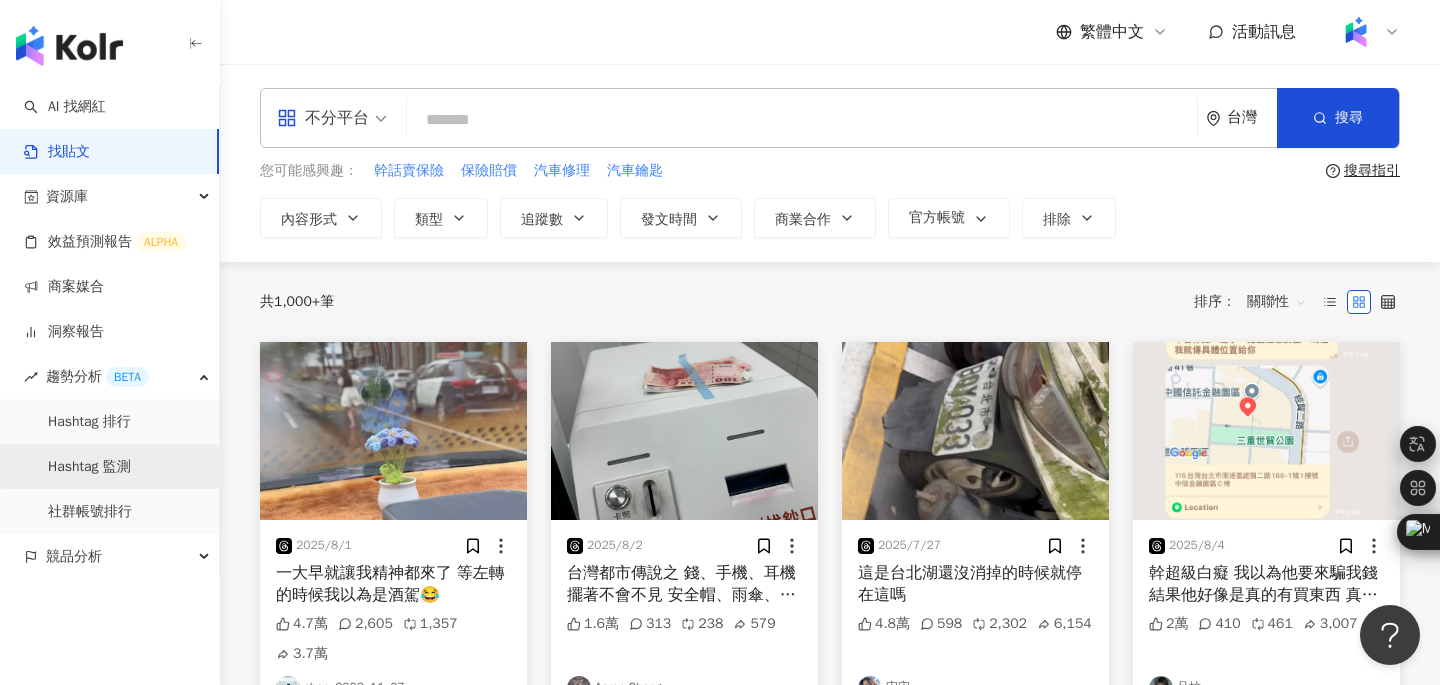 click on "Hashtag 監測" at bounding box center [89, 467] 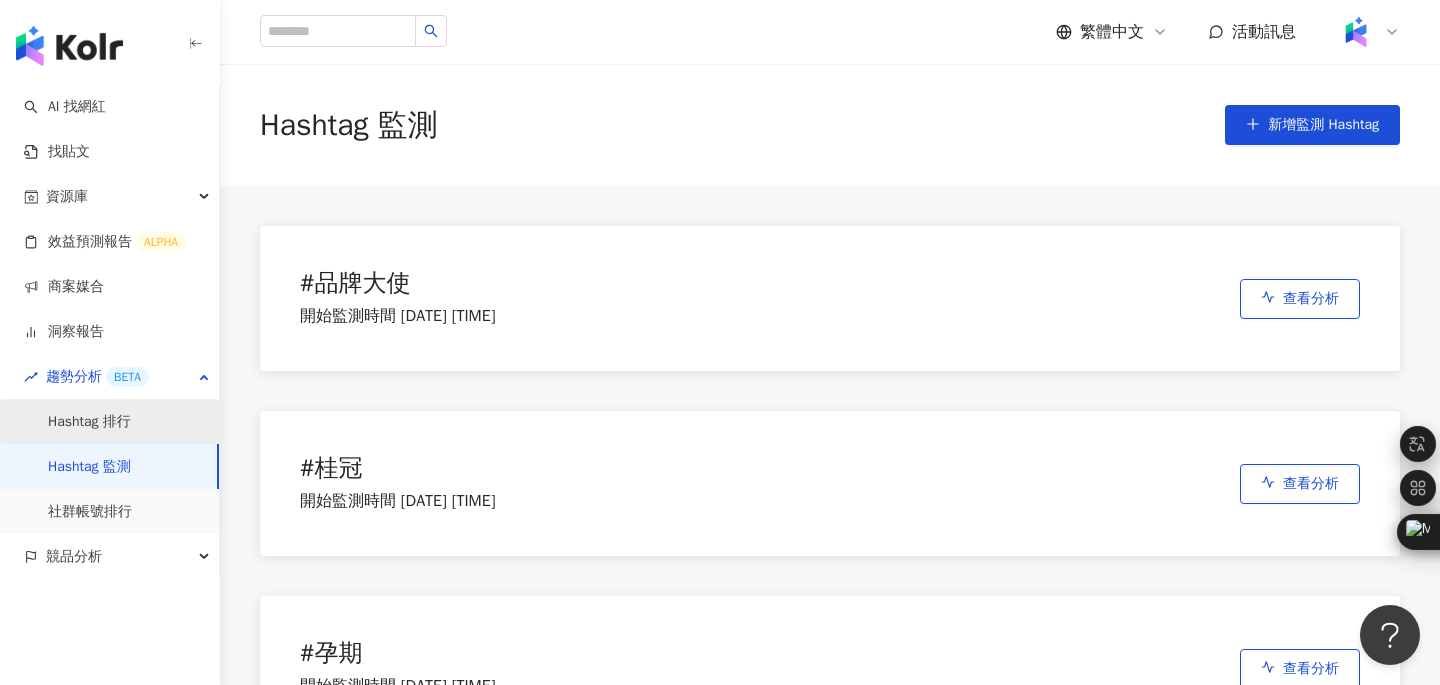 click on "Hashtag 排行" at bounding box center (89, 422) 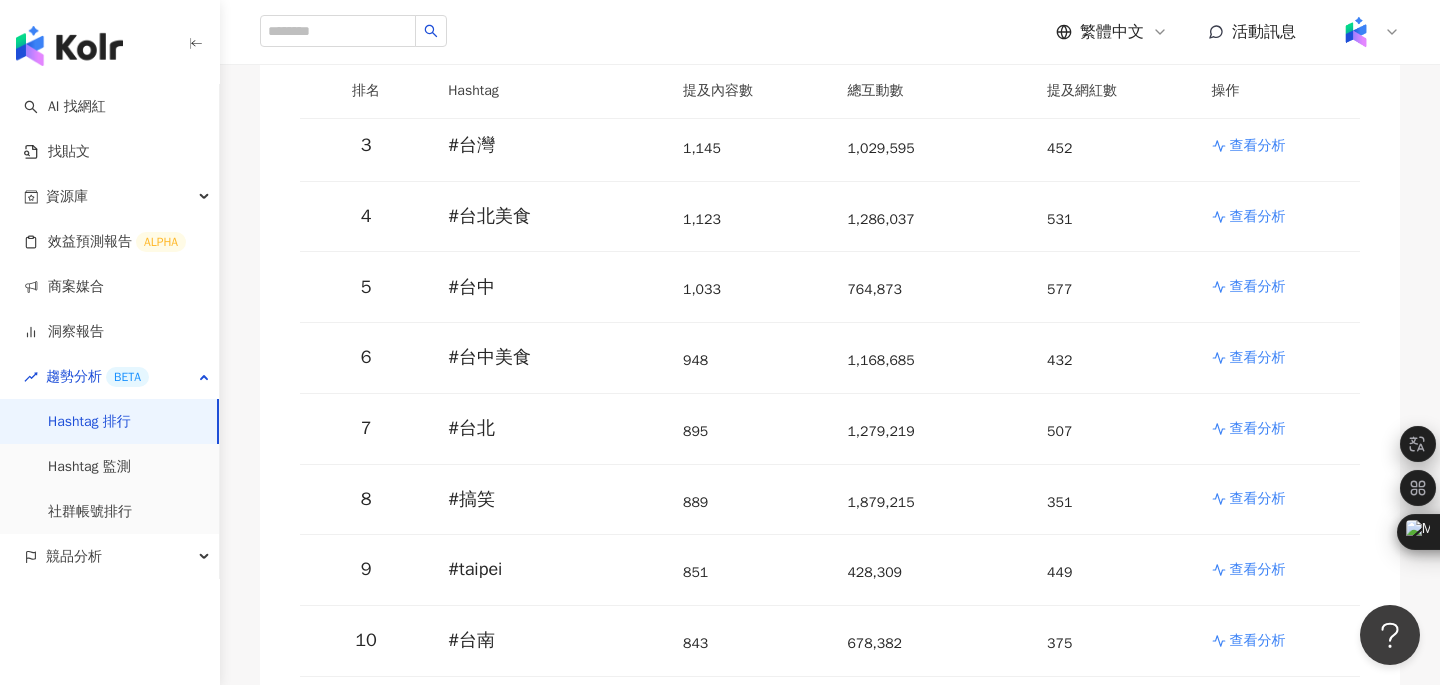 scroll, scrollTop: 0, scrollLeft: 0, axis: both 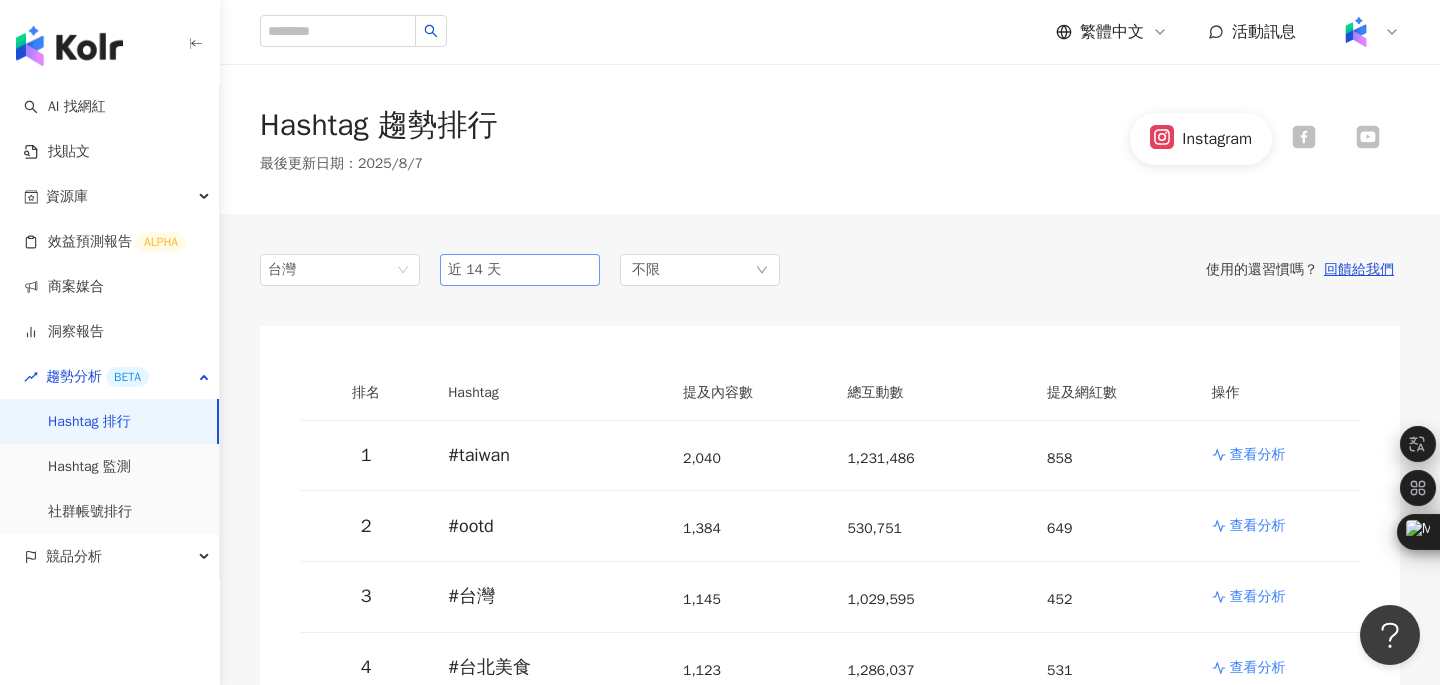 click on "近 14 天" at bounding box center [520, 270] 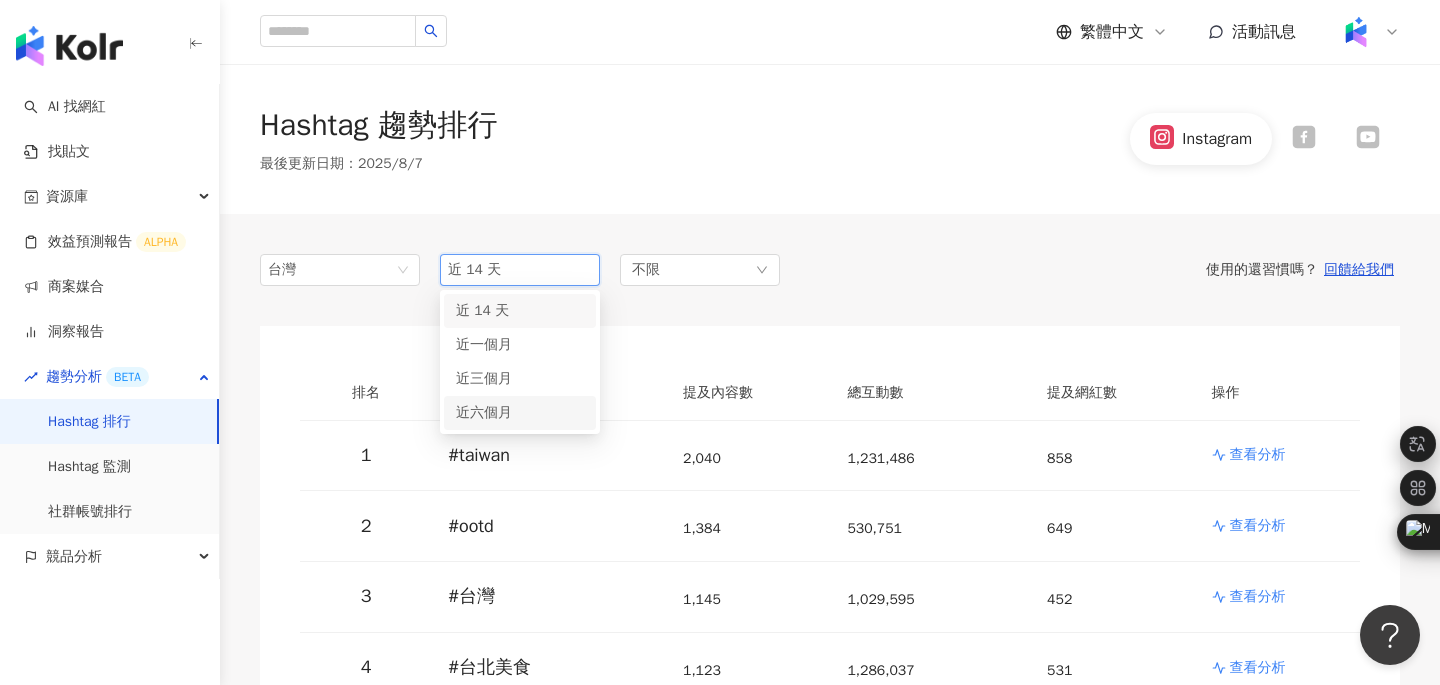 click on "近六個月" at bounding box center [484, 412] 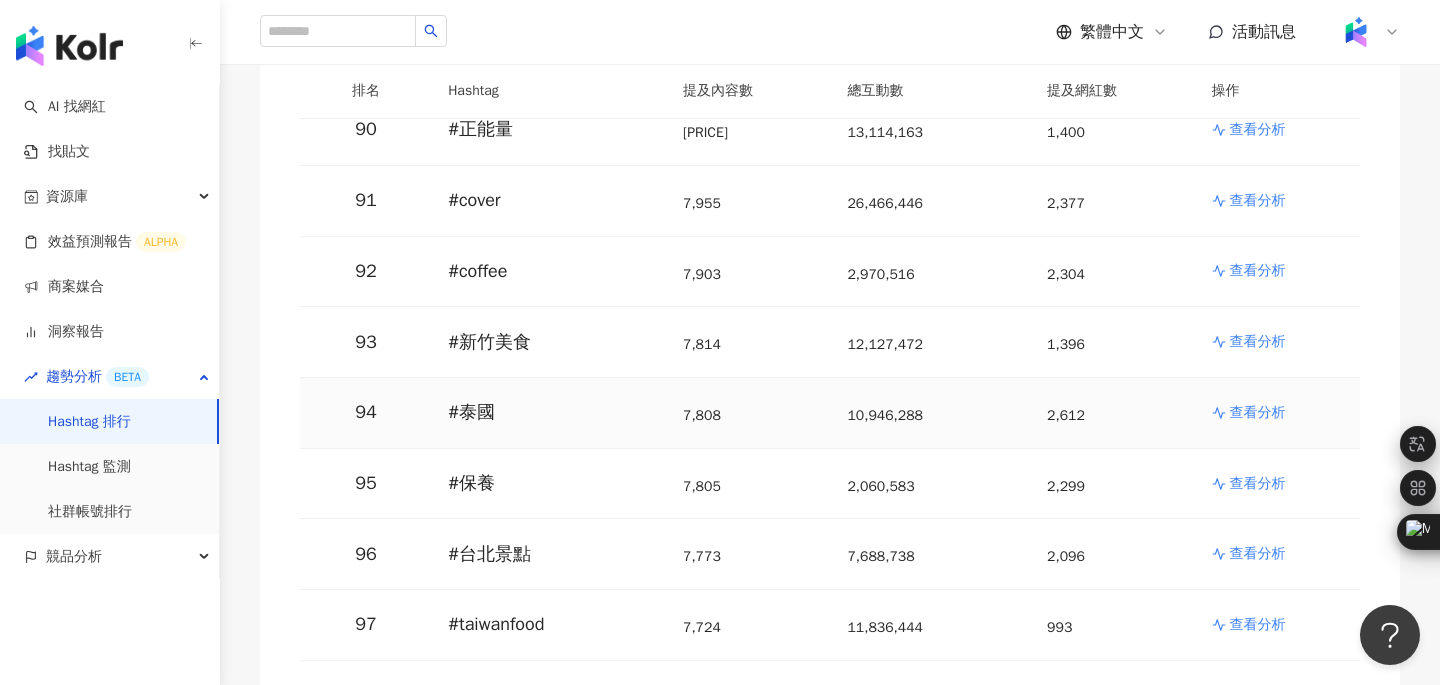 scroll, scrollTop: 6636, scrollLeft: 0, axis: vertical 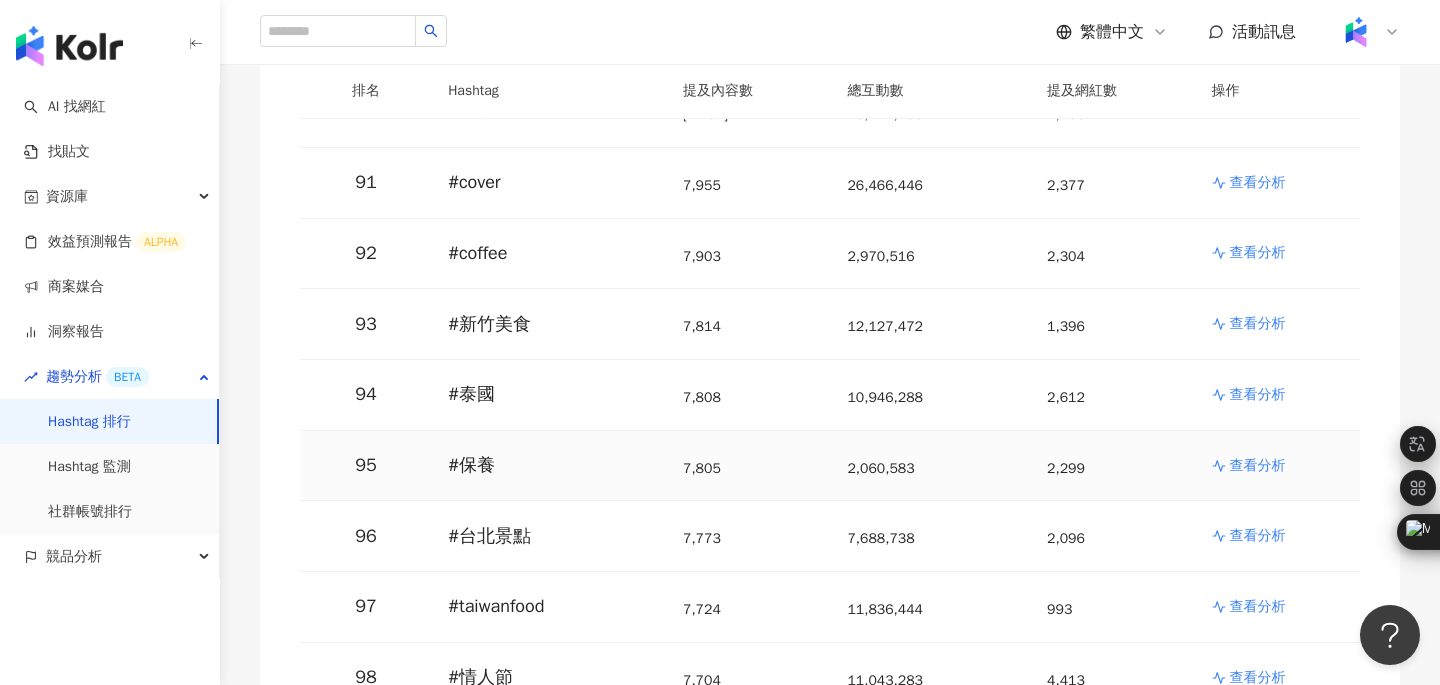 click on "查看分析" at bounding box center (1258, 466) 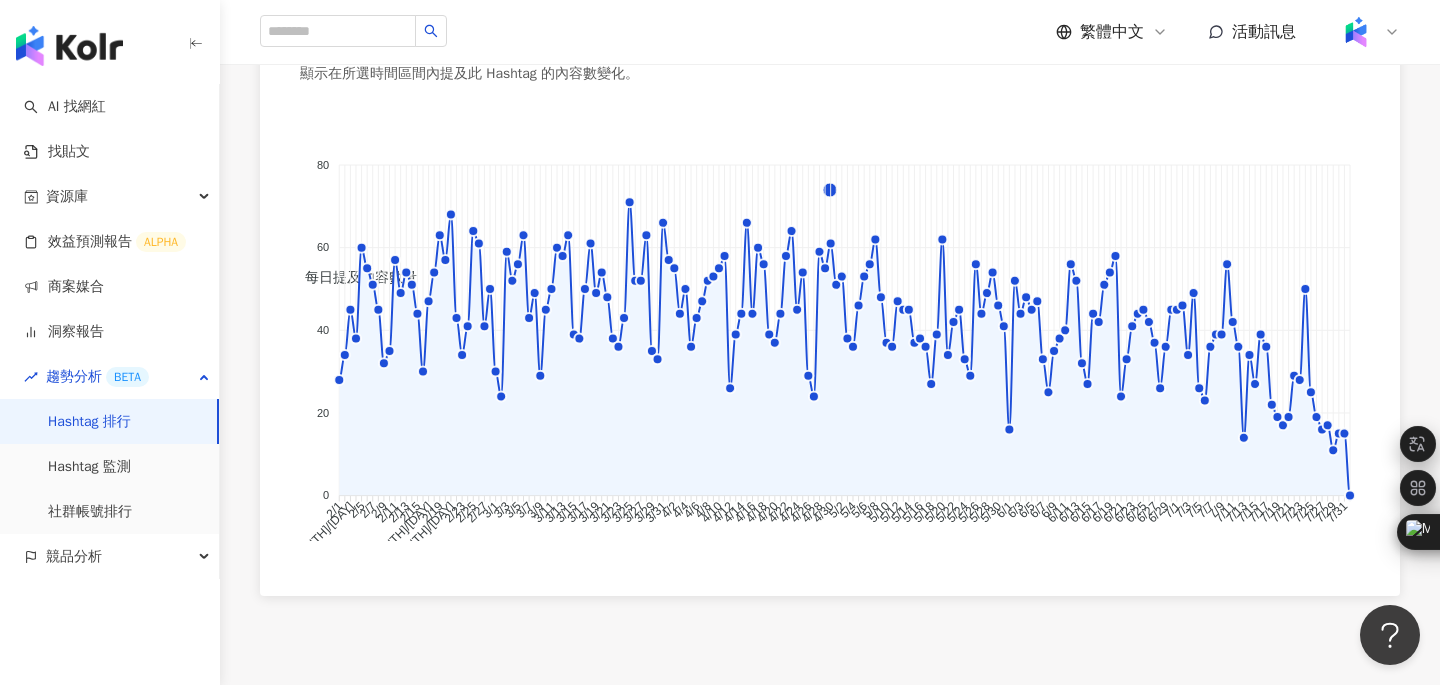 scroll, scrollTop: 1418, scrollLeft: 0, axis: vertical 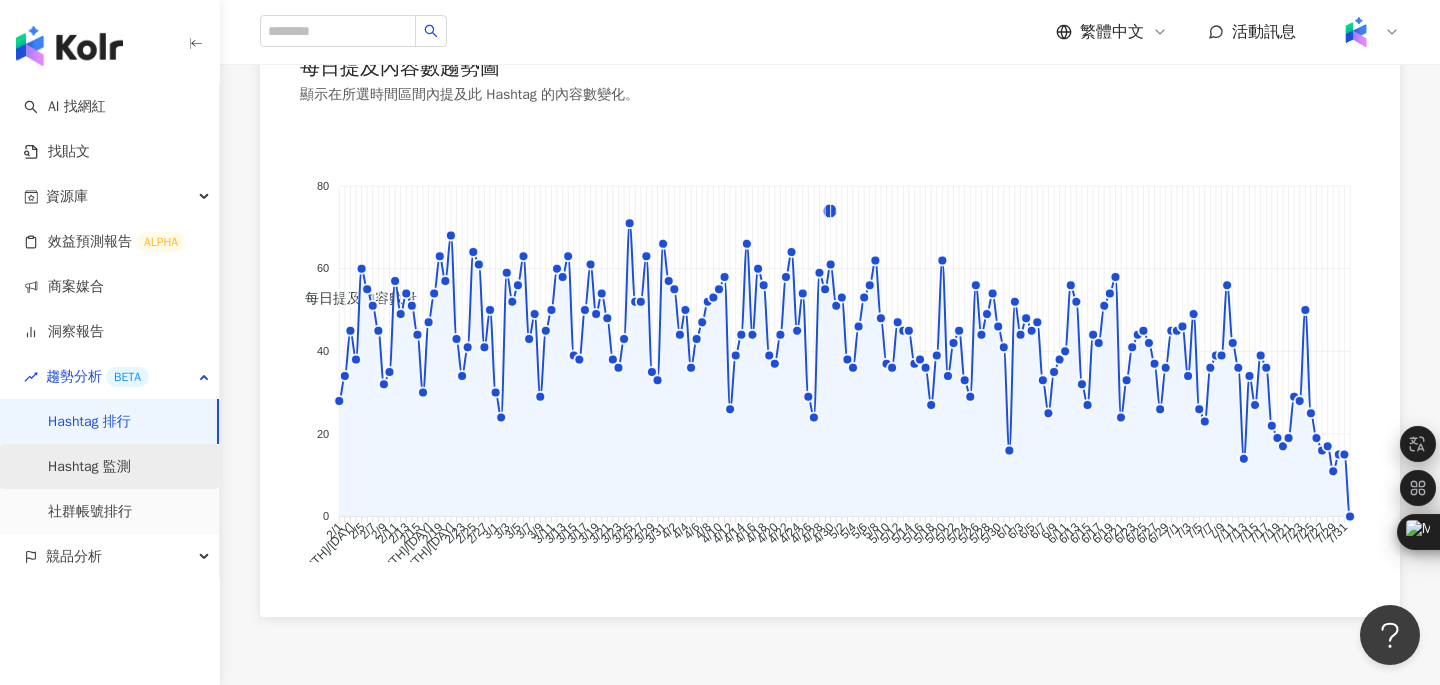click on "Hashtag 監測" at bounding box center (89, 467) 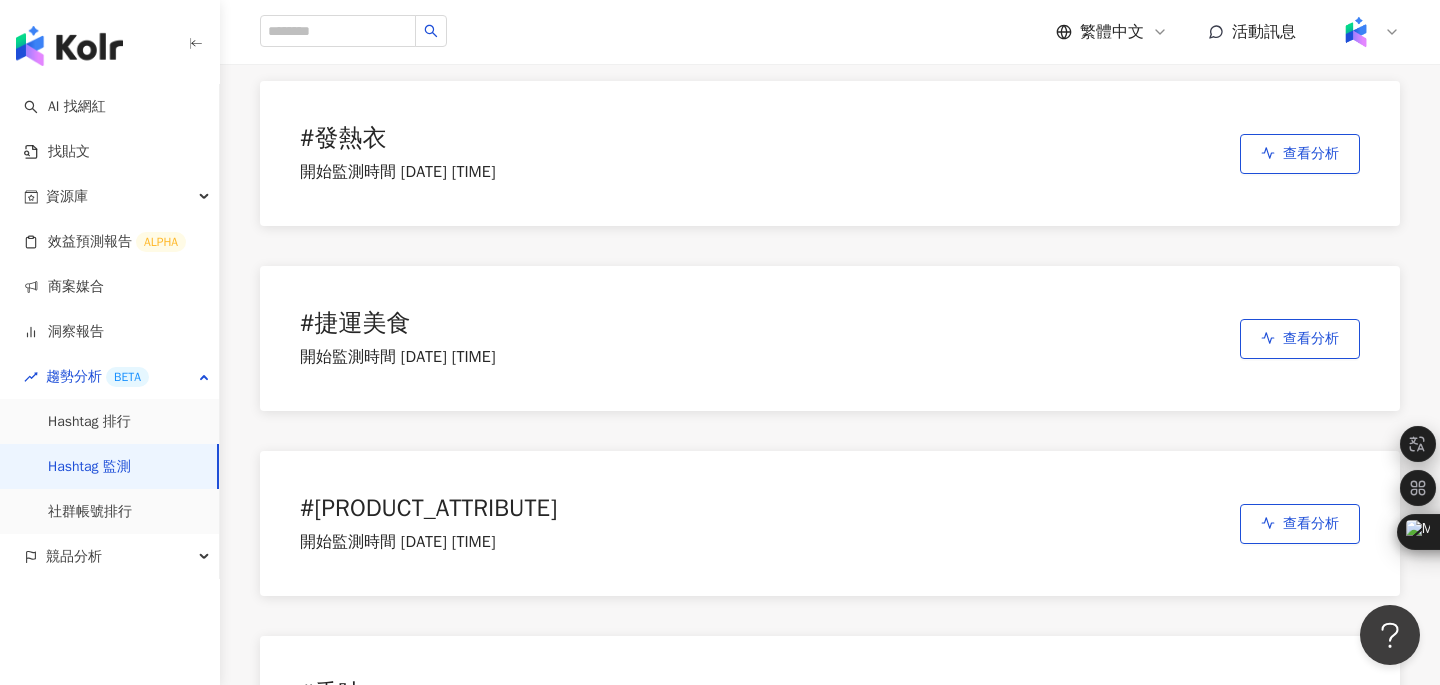 scroll, scrollTop: 13800, scrollLeft: 0, axis: vertical 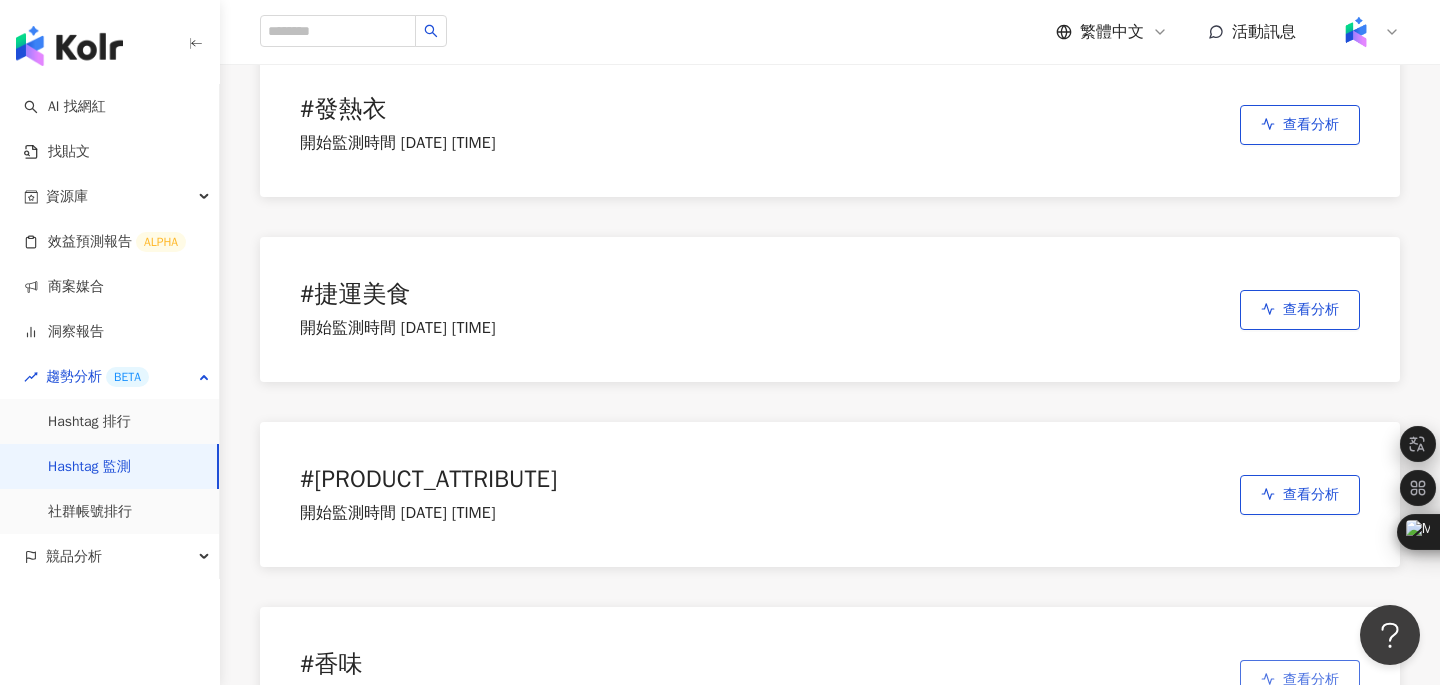 click on "查看分析" at bounding box center [1300, 680] 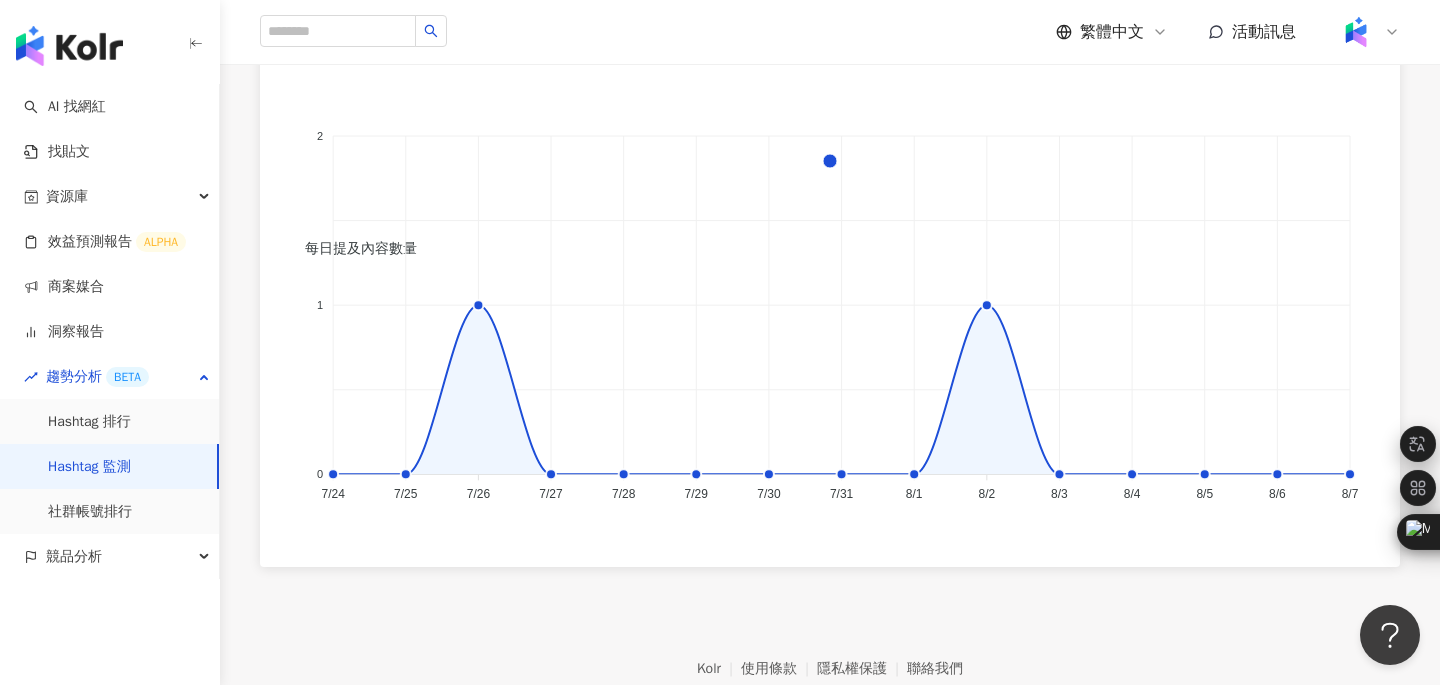 scroll, scrollTop: 1437, scrollLeft: 0, axis: vertical 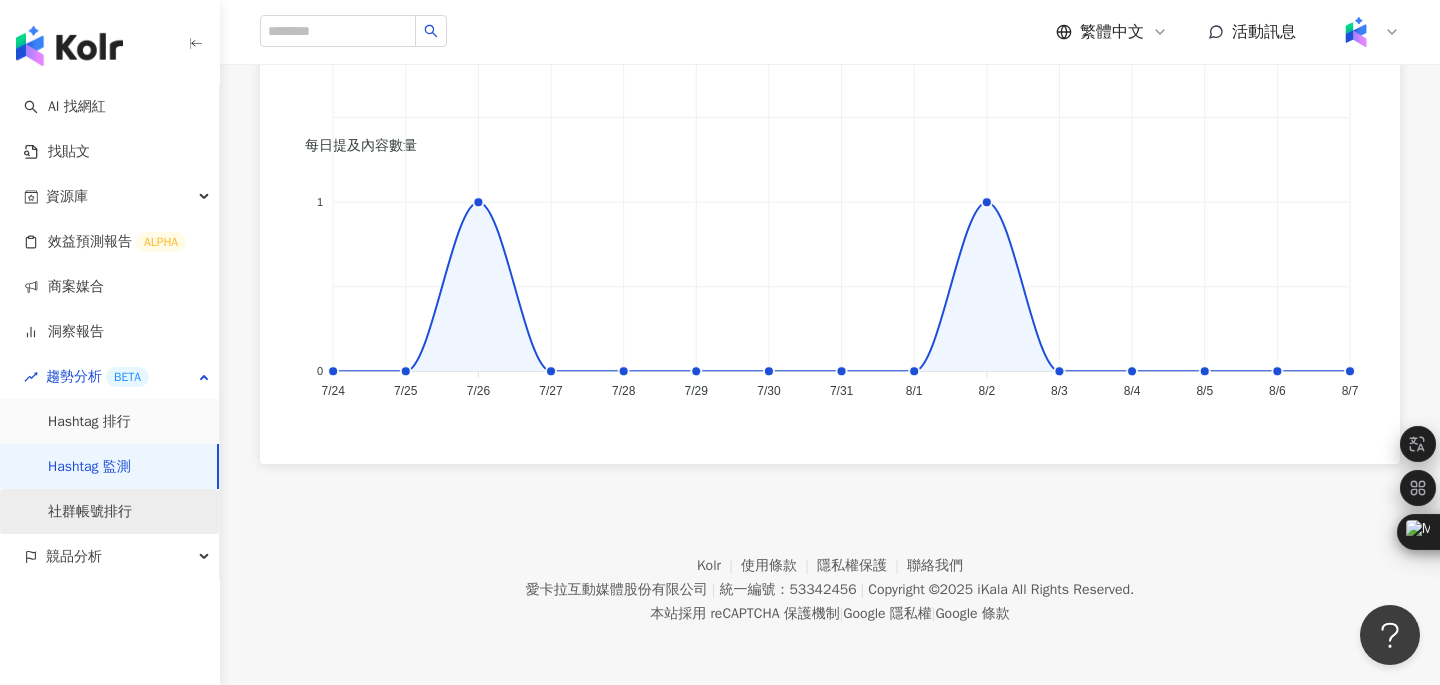 click on "社群帳號排行" at bounding box center [90, 512] 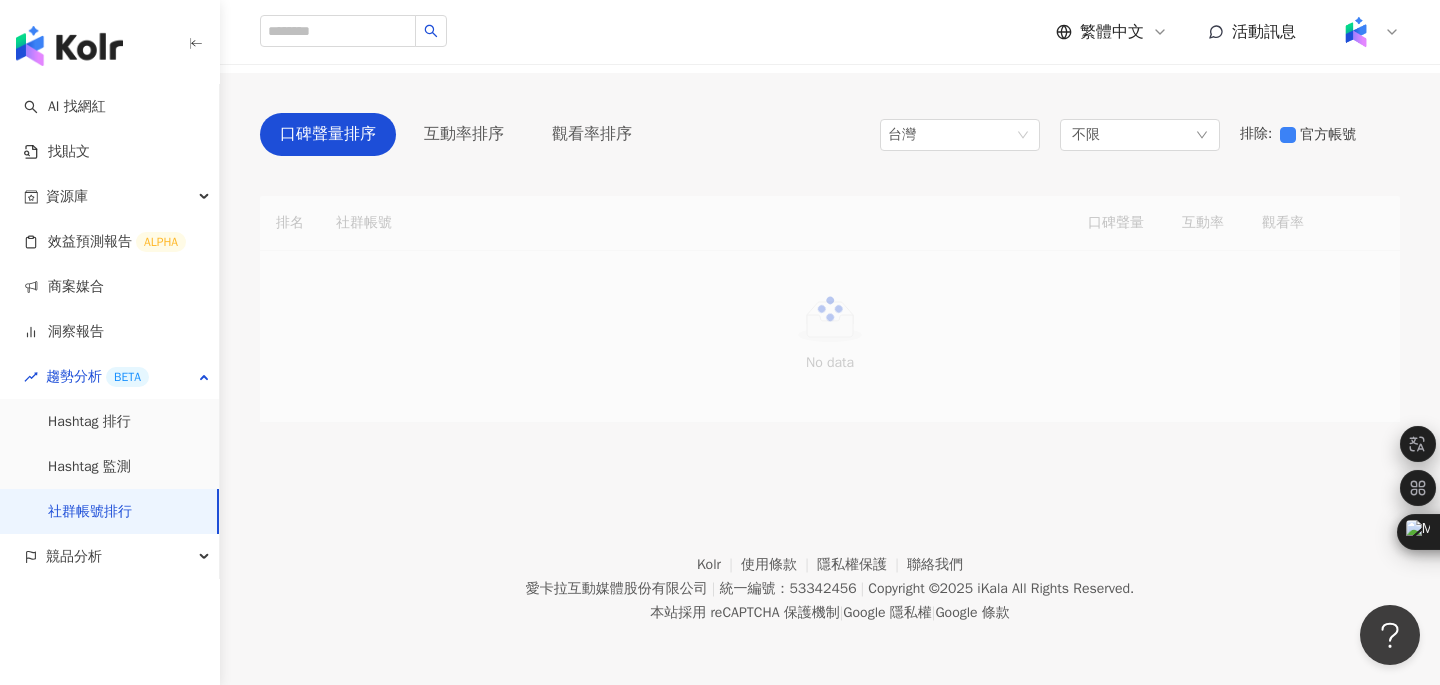 scroll, scrollTop: 0, scrollLeft: 0, axis: both 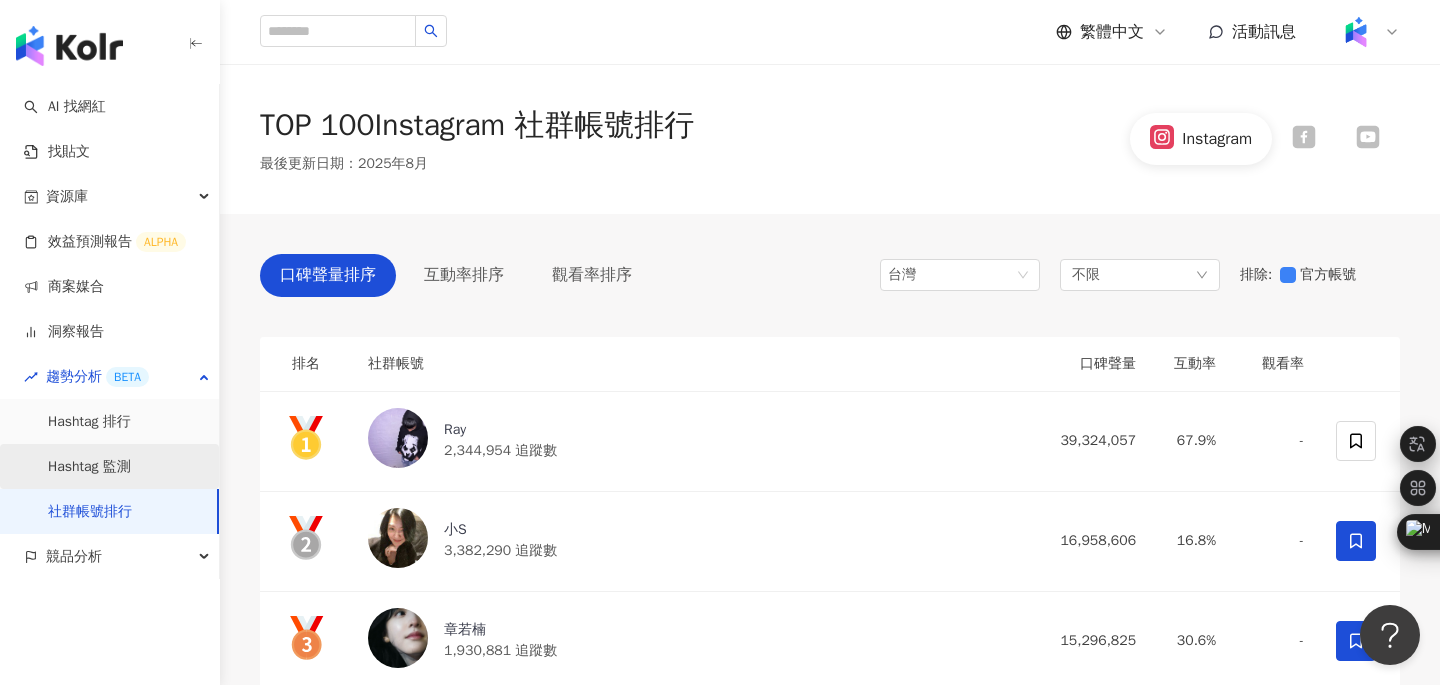 click on "Hashtag 監測" at bounding box center [89, 467] 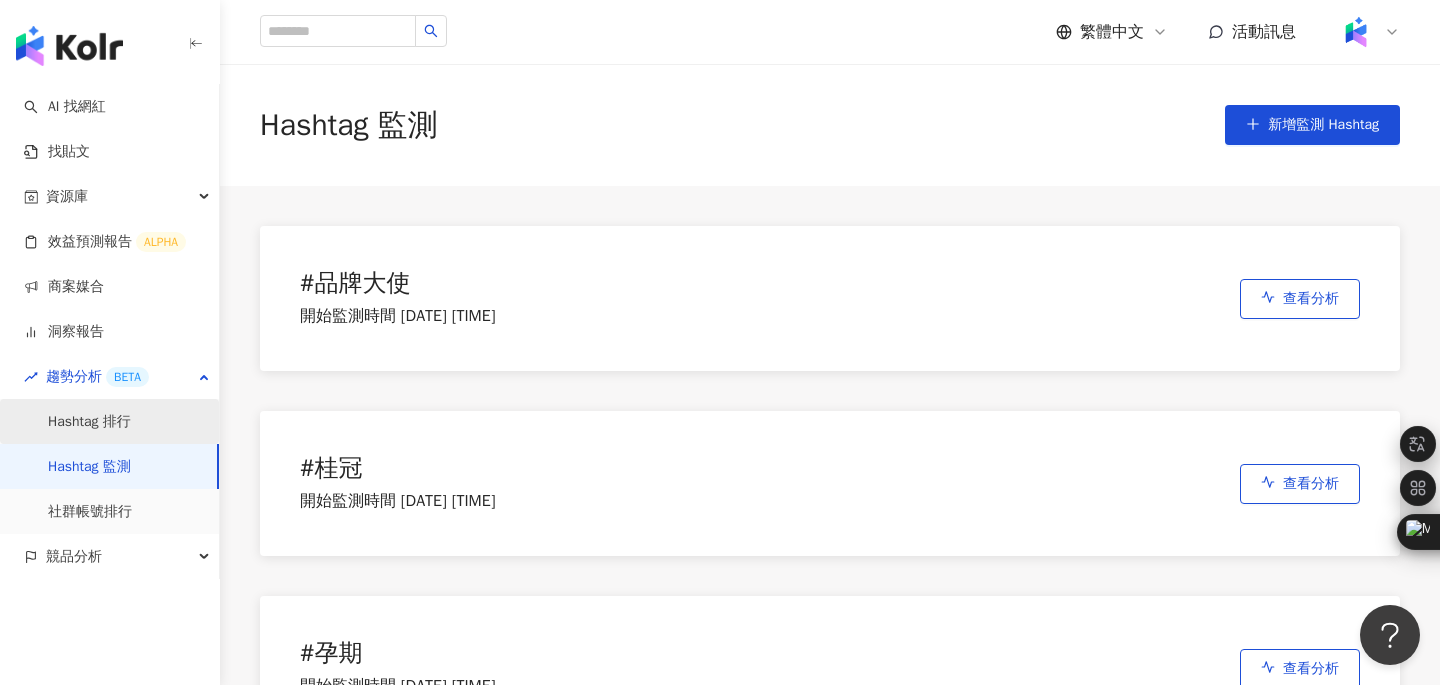 click on "Hashtag 排行" at bounding box center (89, 422) 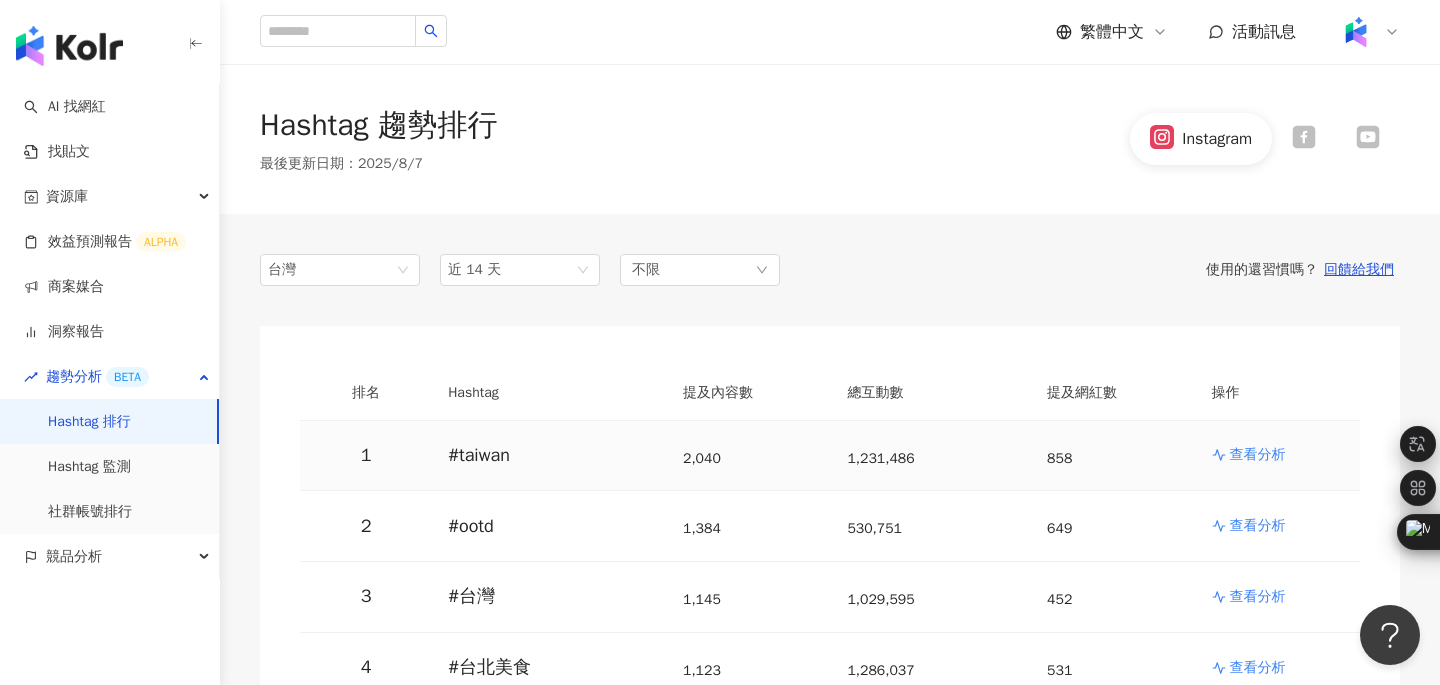 click on "查看分析" at bounding box center (1258, 455) 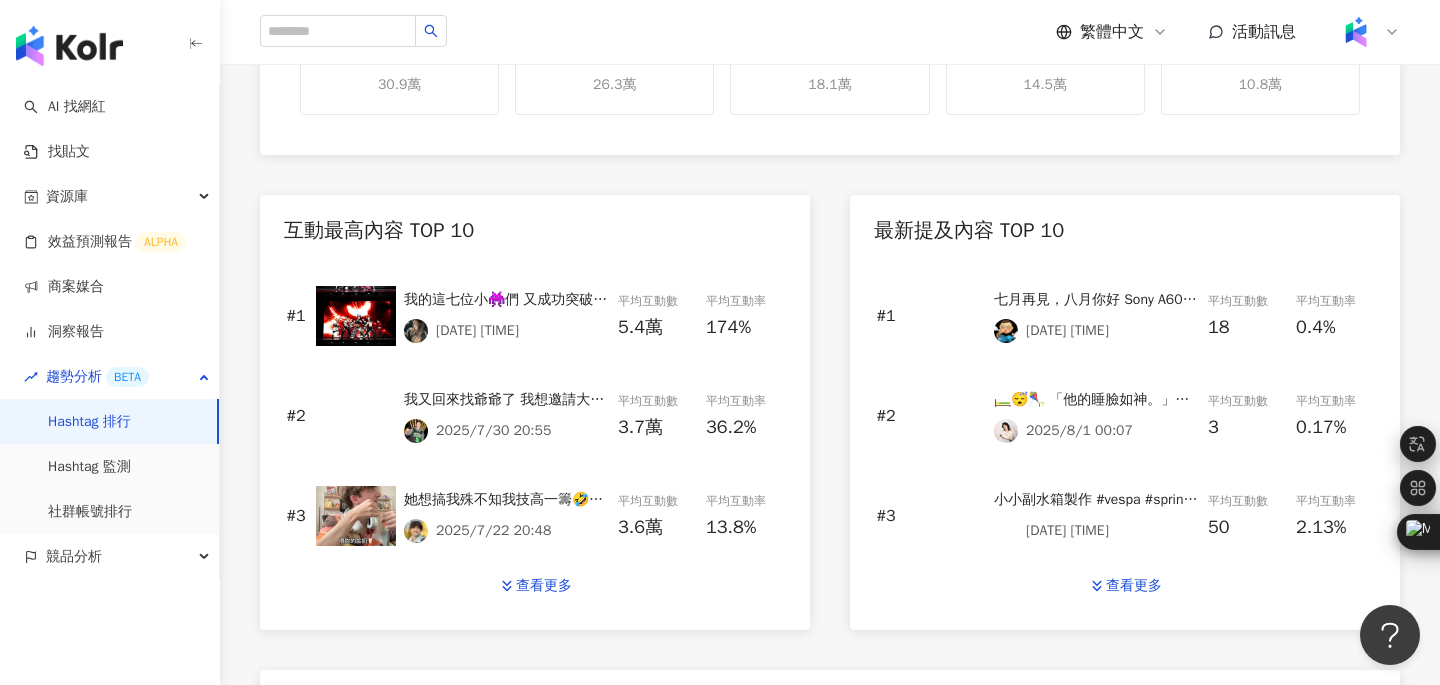 scroll, scrollTop: 798, scrollLeft: 0, axis: vertical 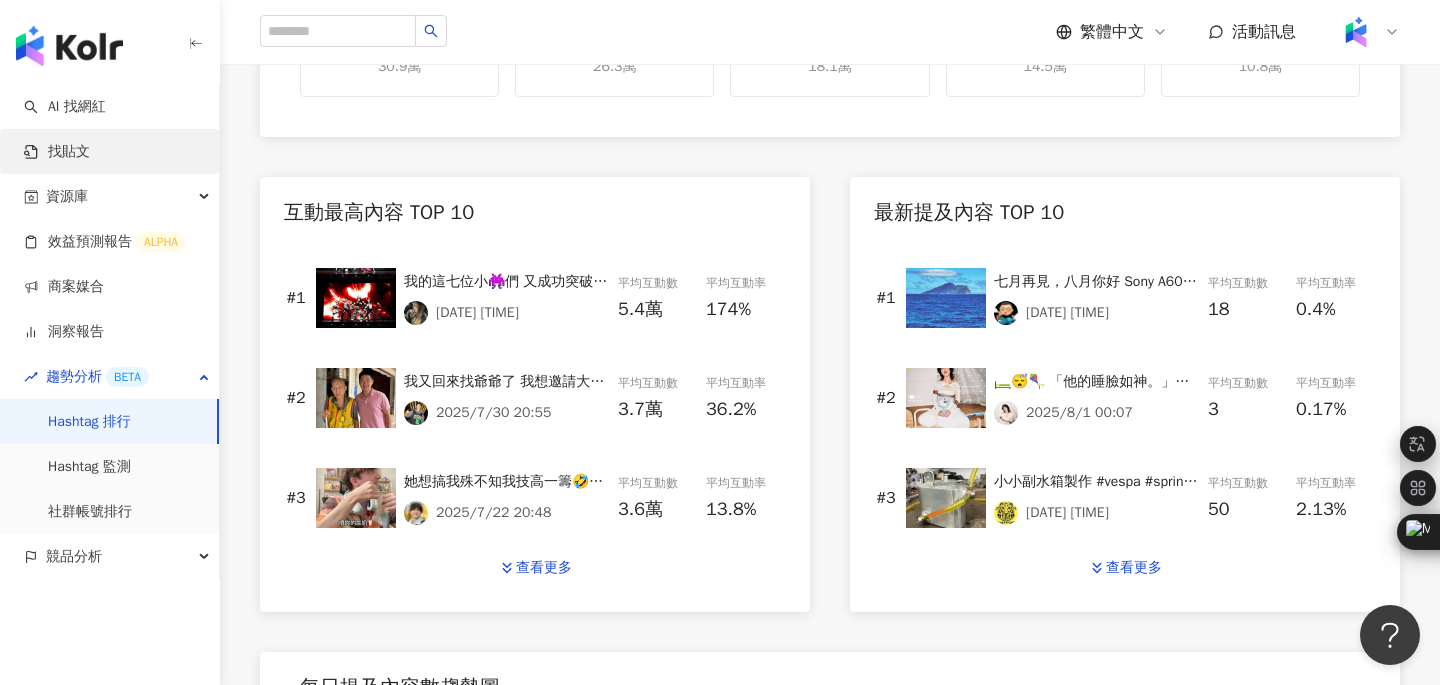 click on "找貼文" at bounding box center [57, 152] 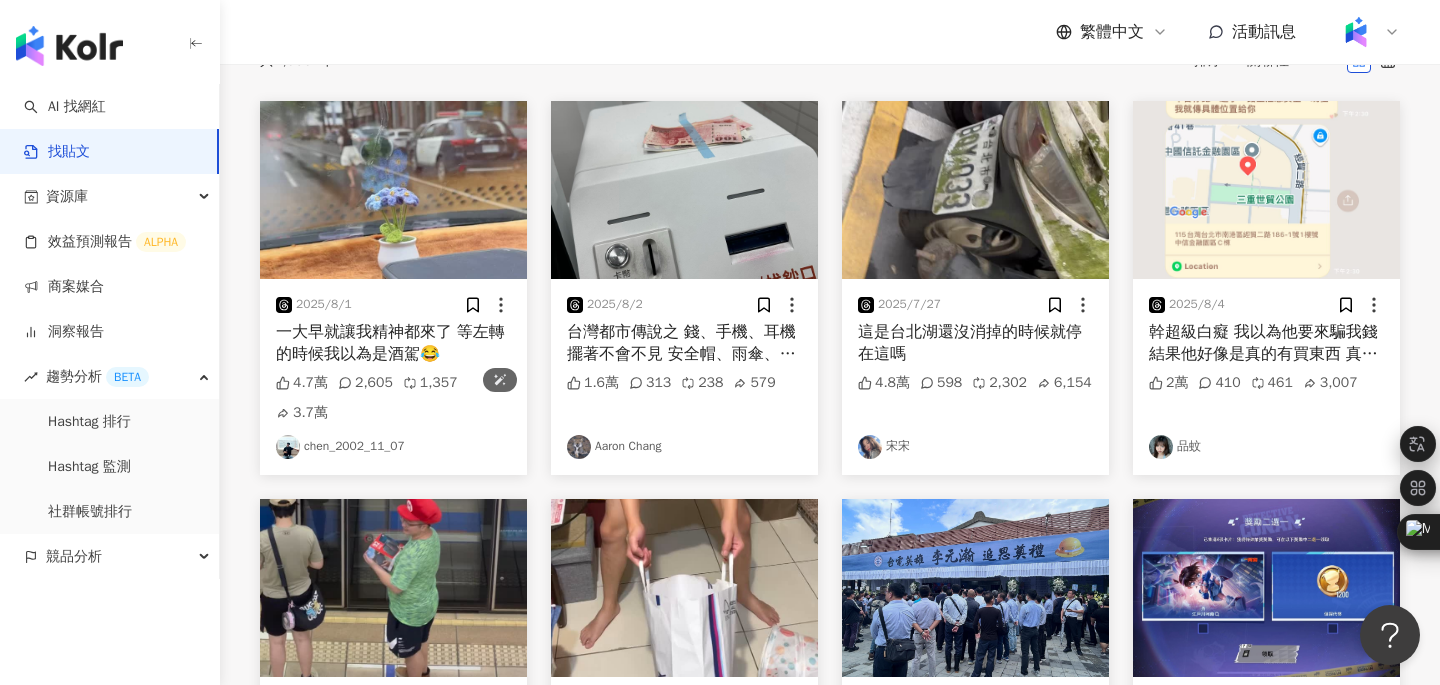 scroll, scrollTop: 116, scrollLeft: 0, axis: vertical 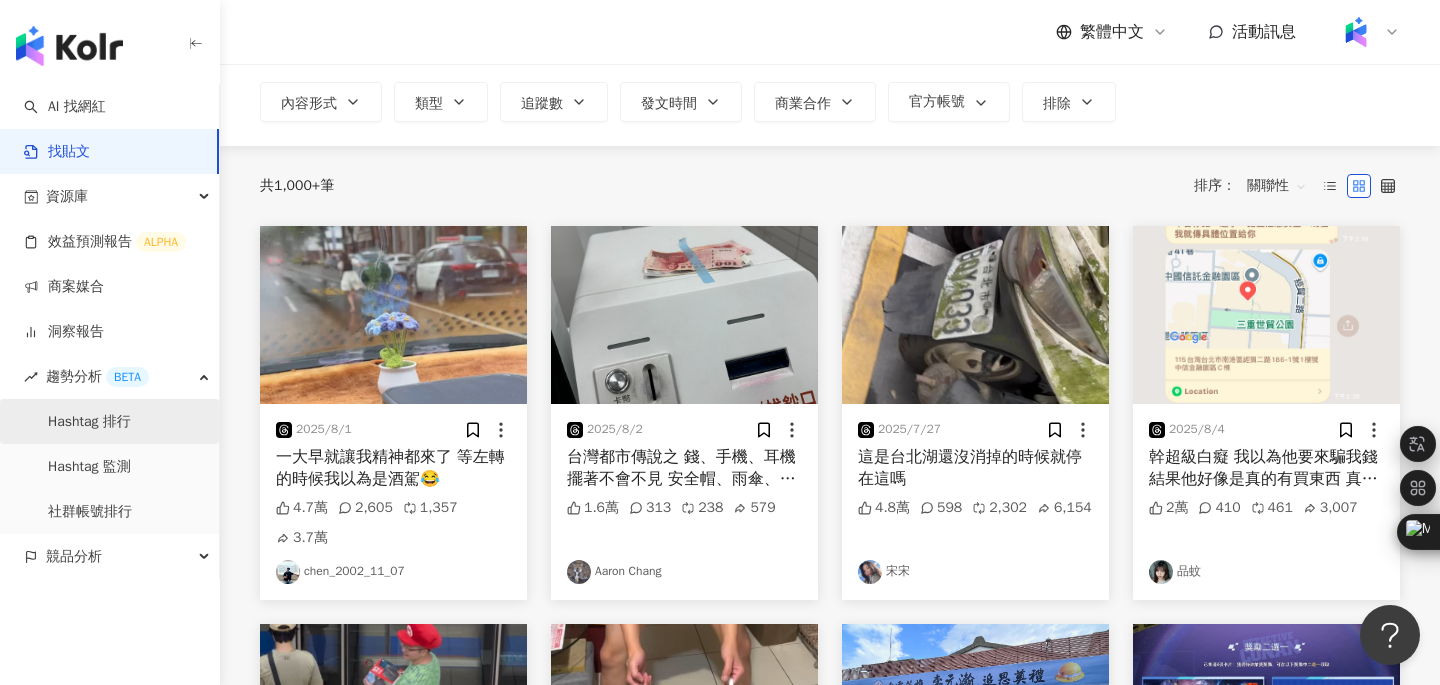 click on "Hashtag 排行" at bounding box center [89, 422] 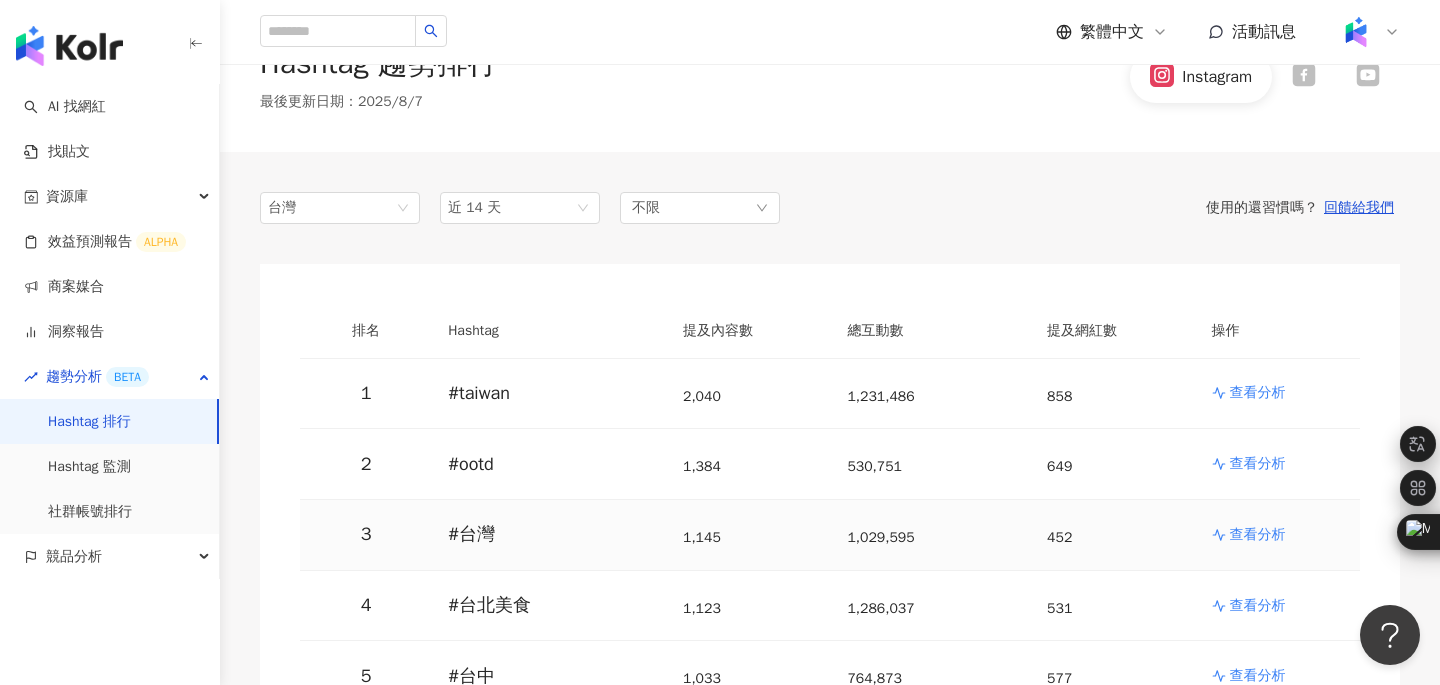 scroll, scrollTop: 66, scrollLeft: 0, axis: vertical 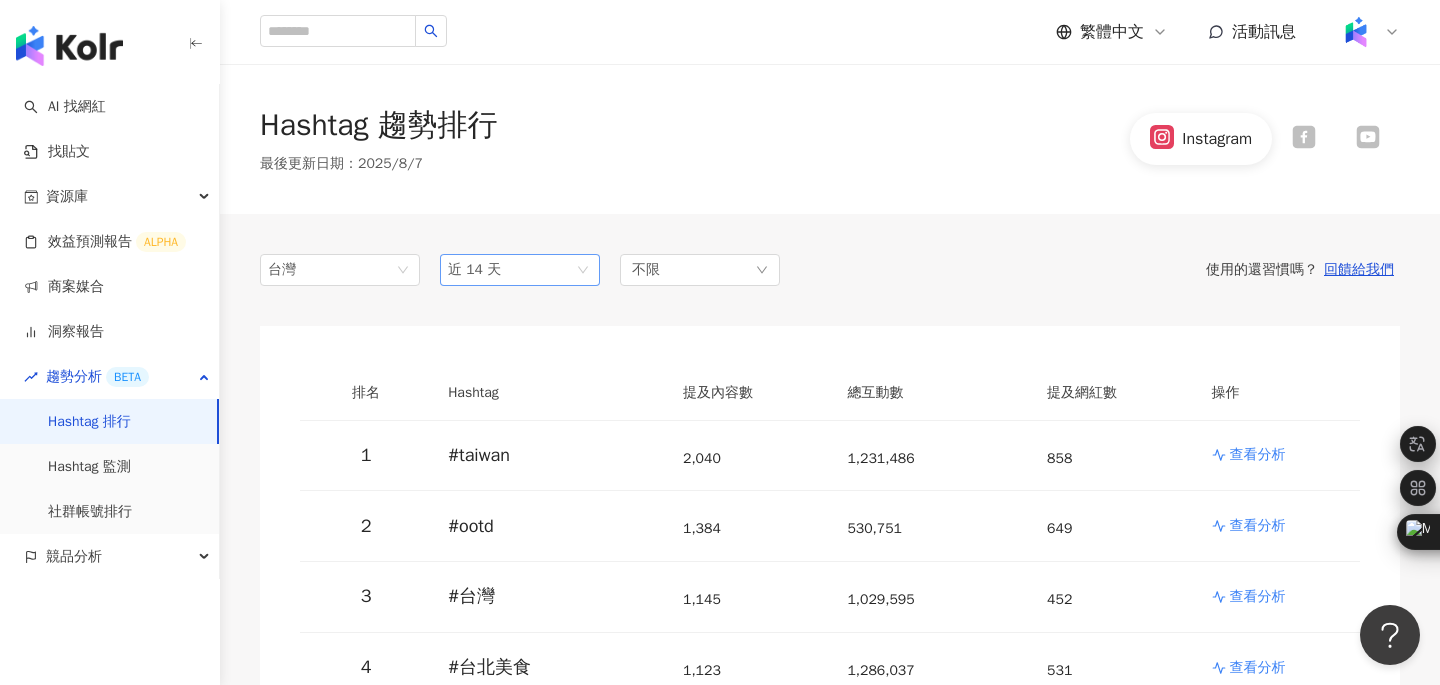 click on "近 14 天" at bounding box center [520, 270] 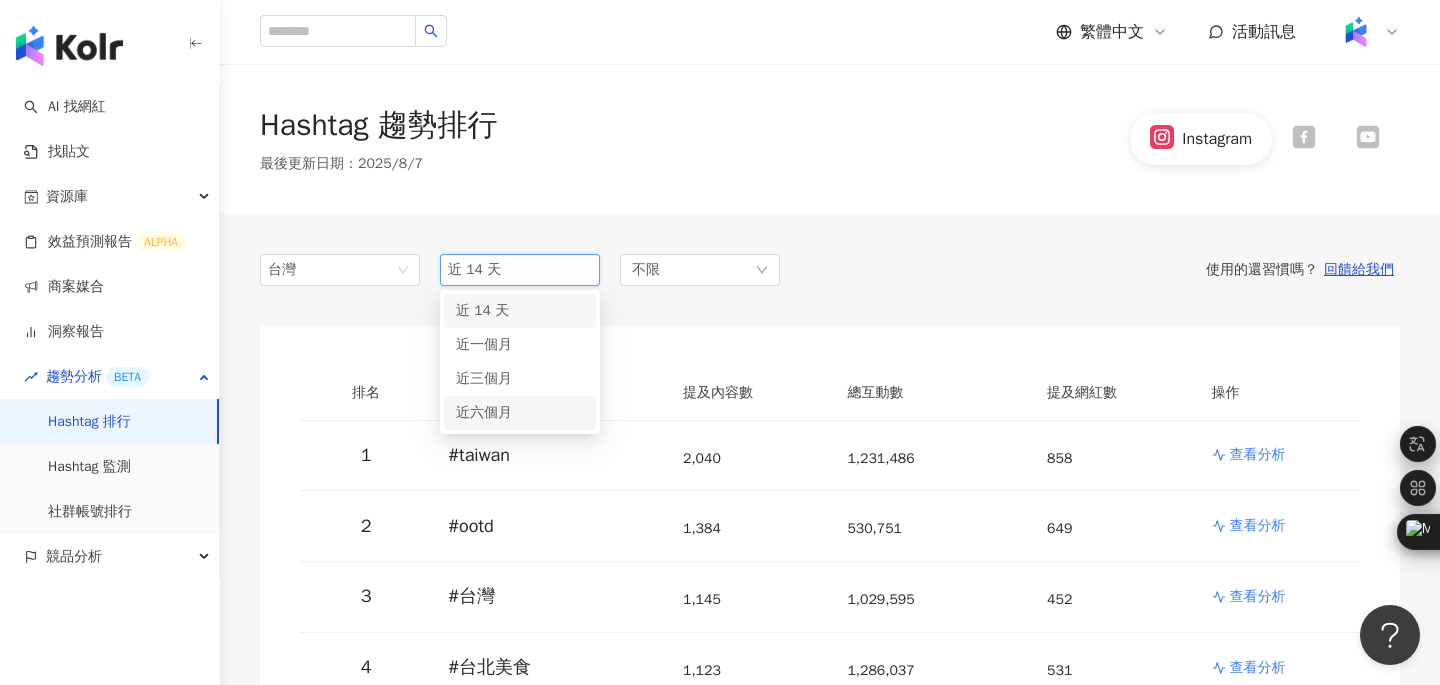 click on "近六個月" at bounding box center (520, 413) 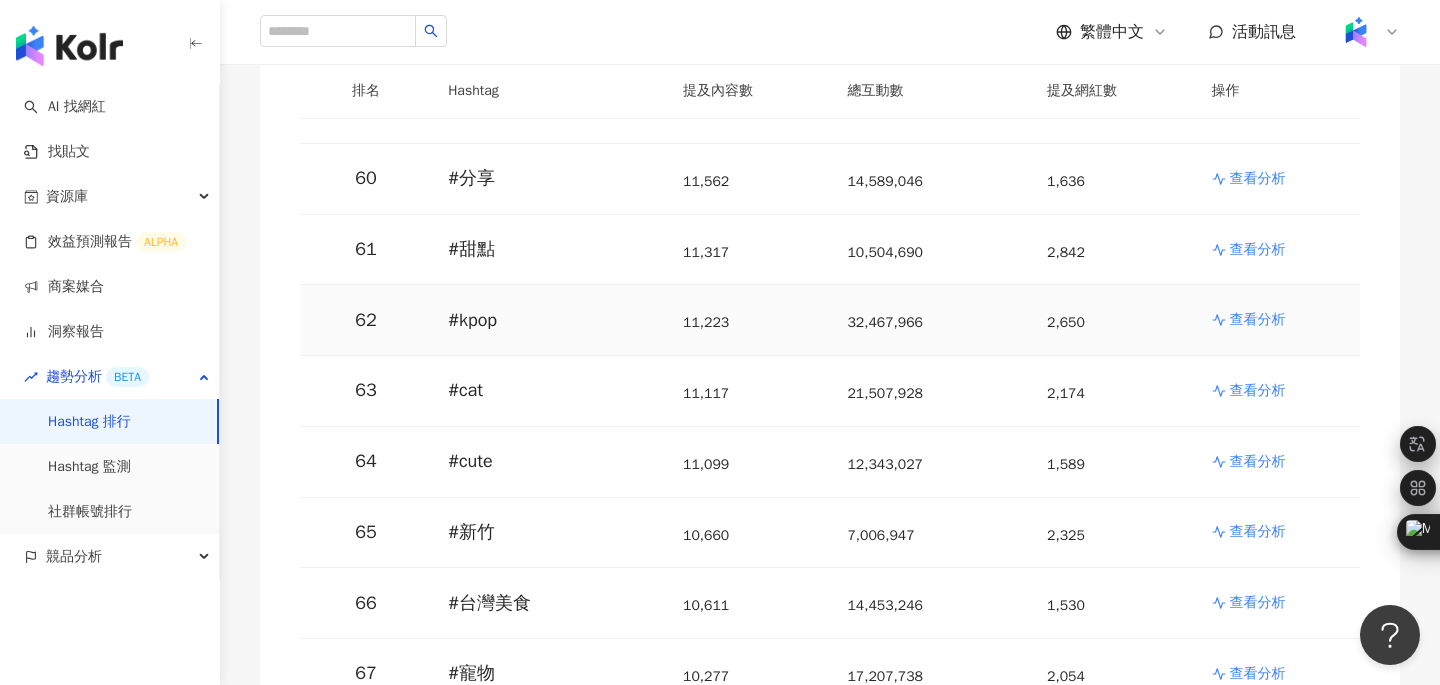 scroll, scrollTop: 4466, scrollLeft: 0, axis: vertical 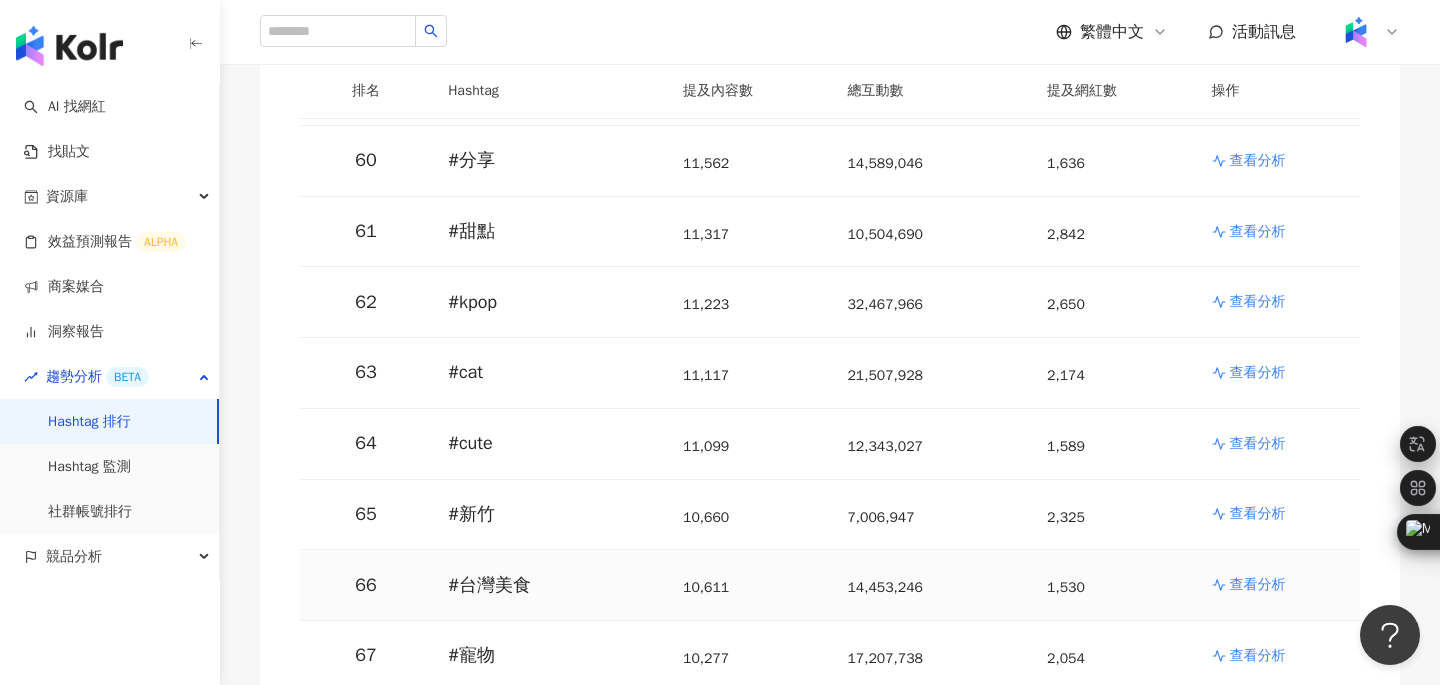 click 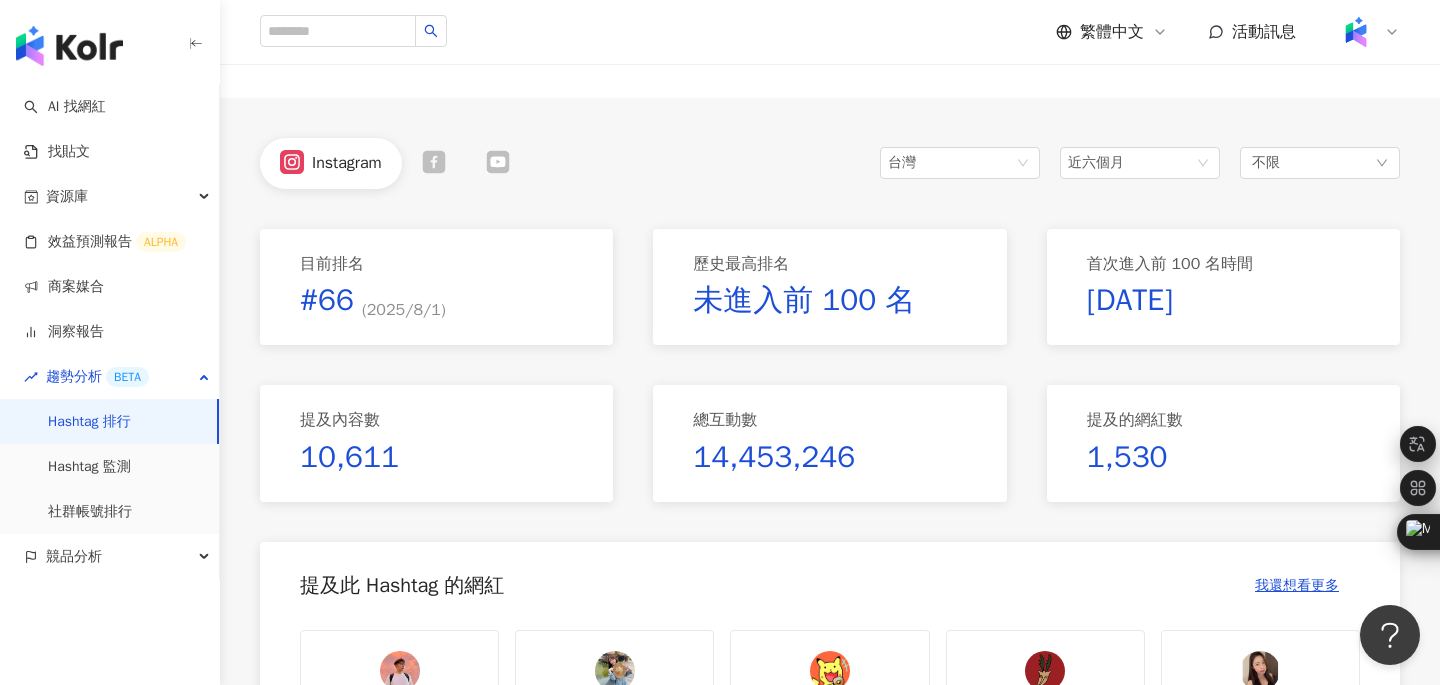 scroll, scrollTop: 0, scrollLeft: 0, axis: both 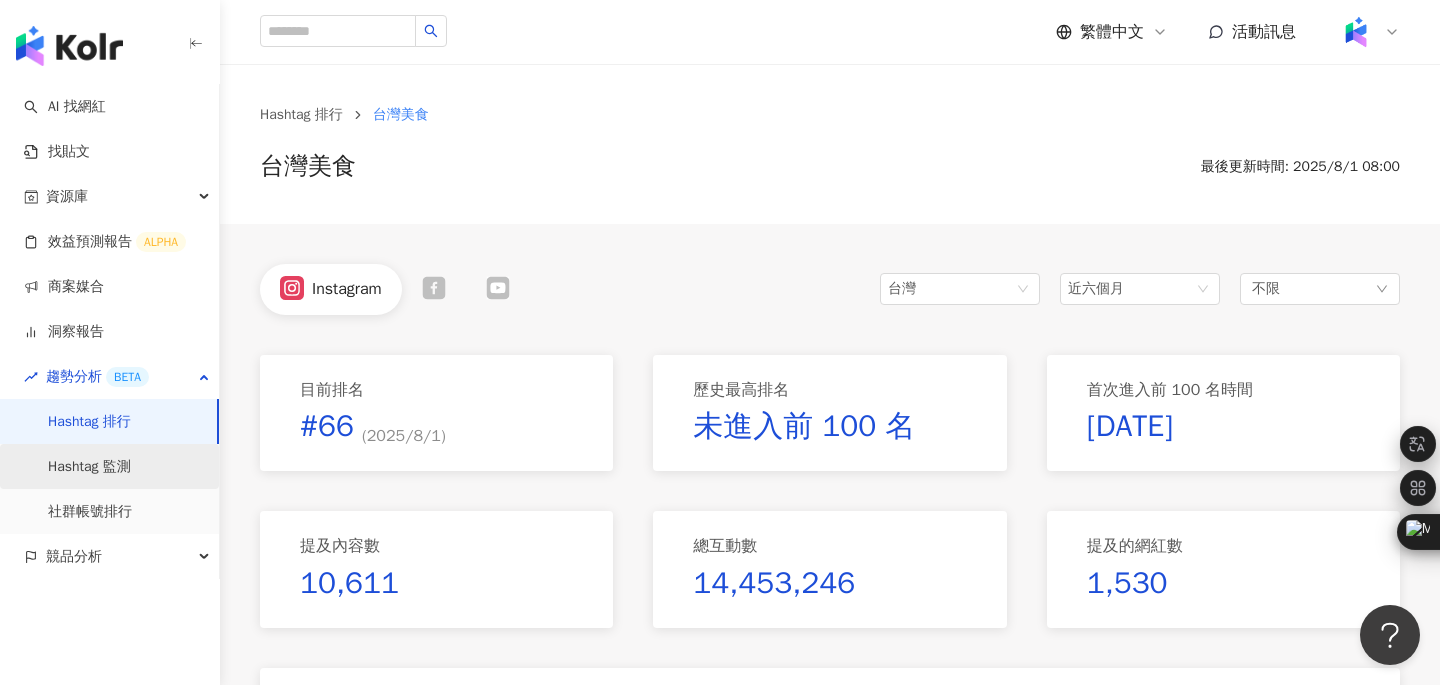 click on "Hashtag 監測" at bounding box center (89, 467) 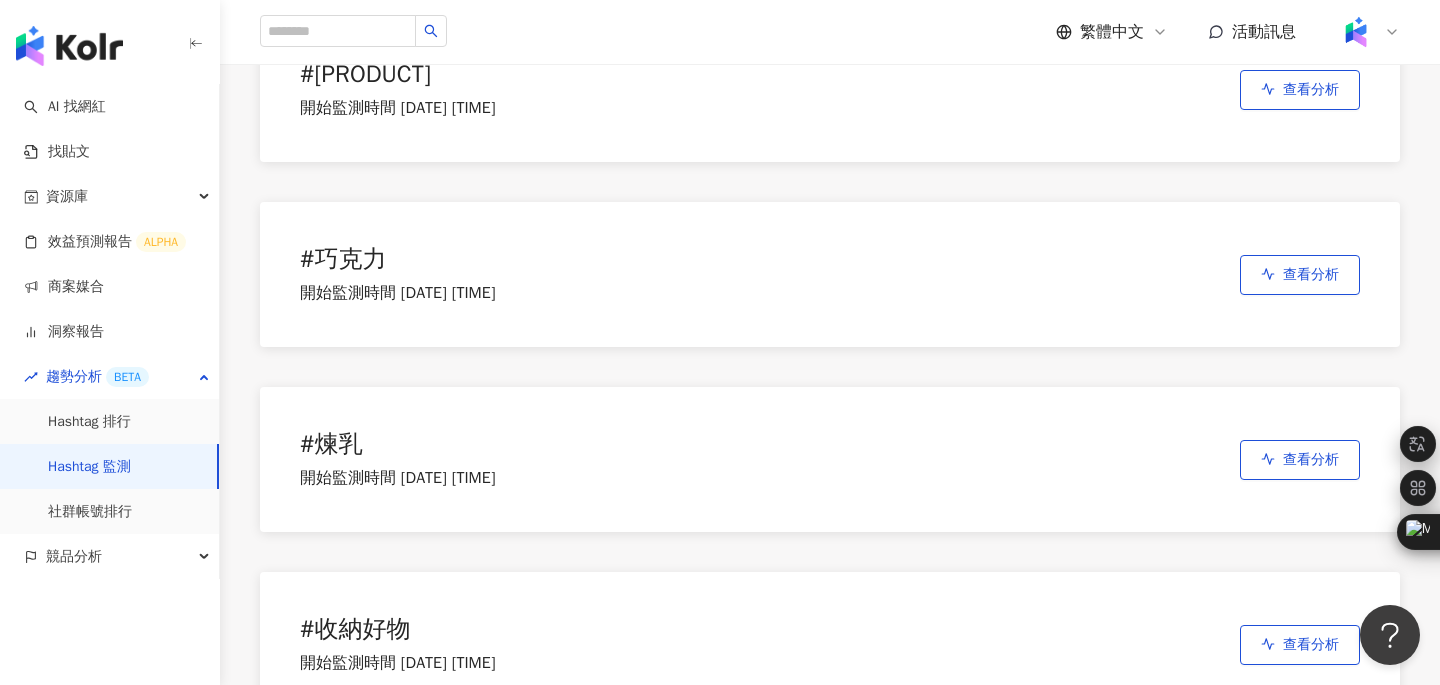 scroll, scrollTop: 18087, scrollLeft: 0, axis: vertical 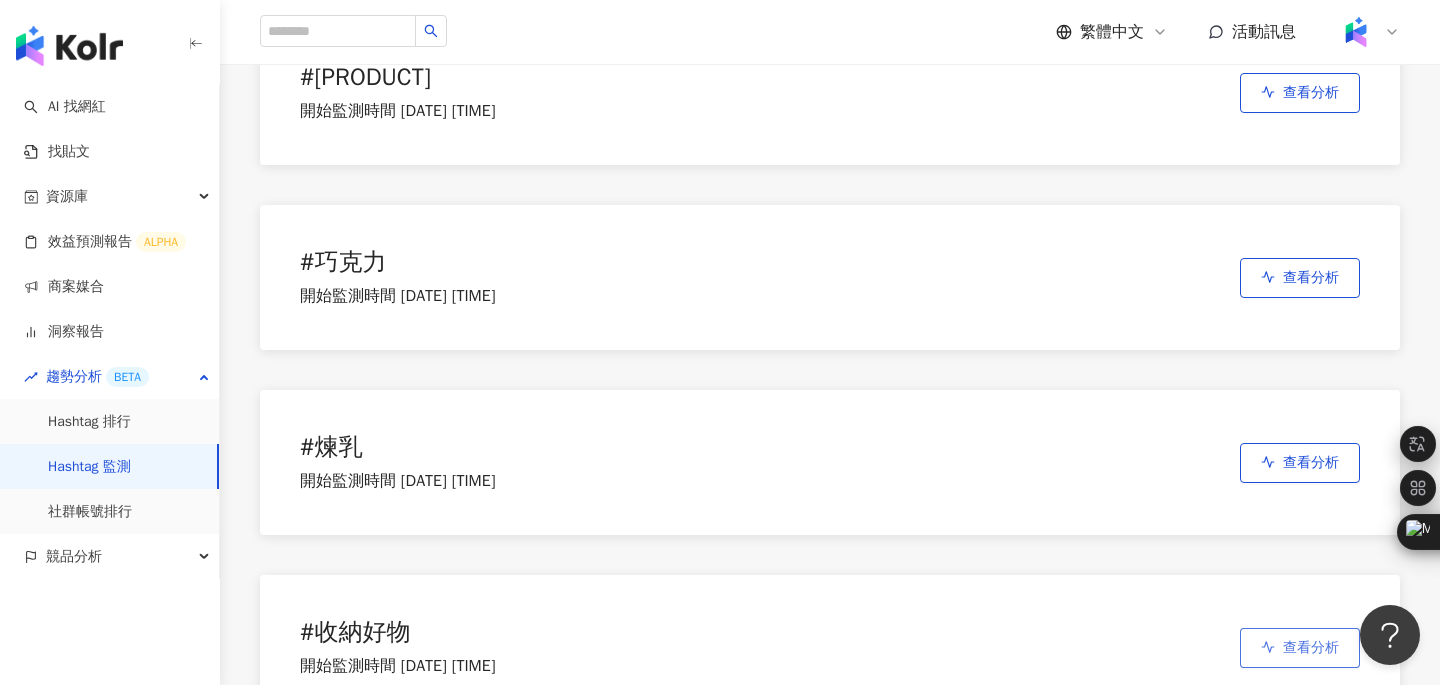 click on "查看分析" at bounding box center [1300, 648] 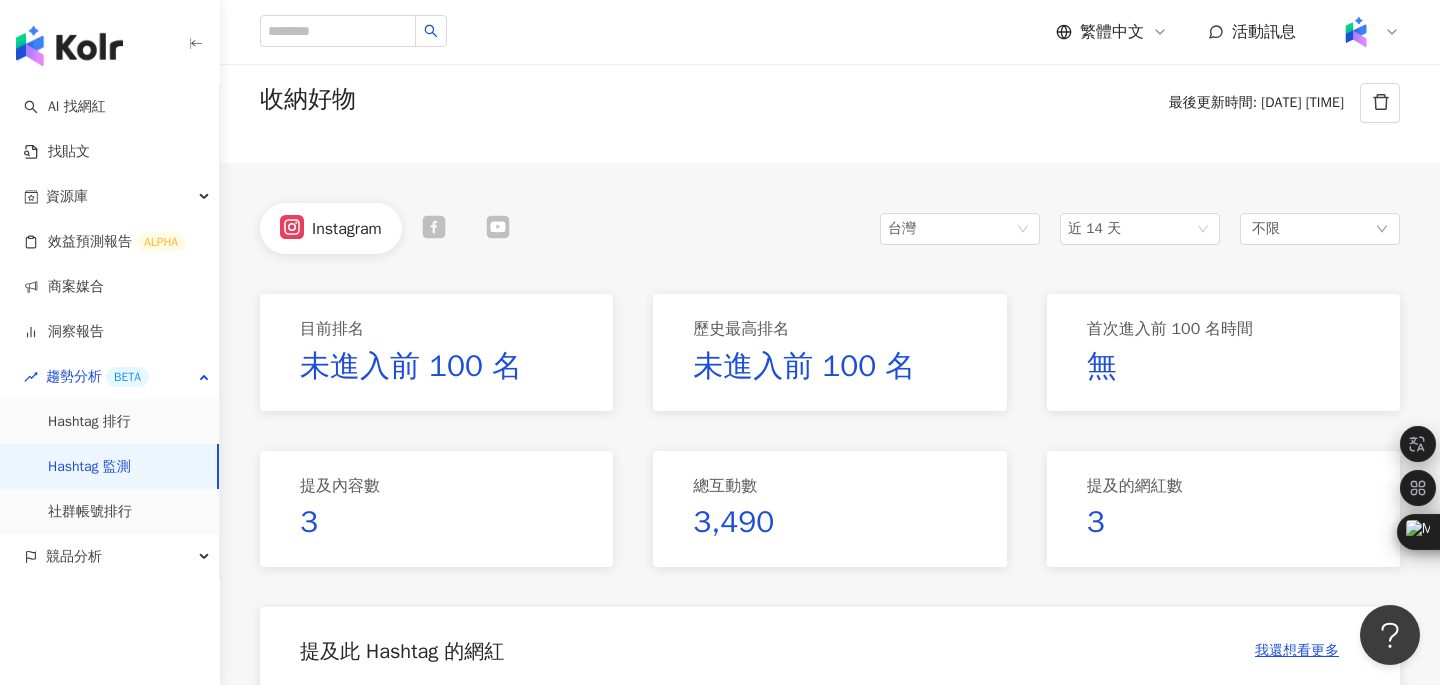 scroll, scrollTop: 0, scrollLeft: 0, axis: both 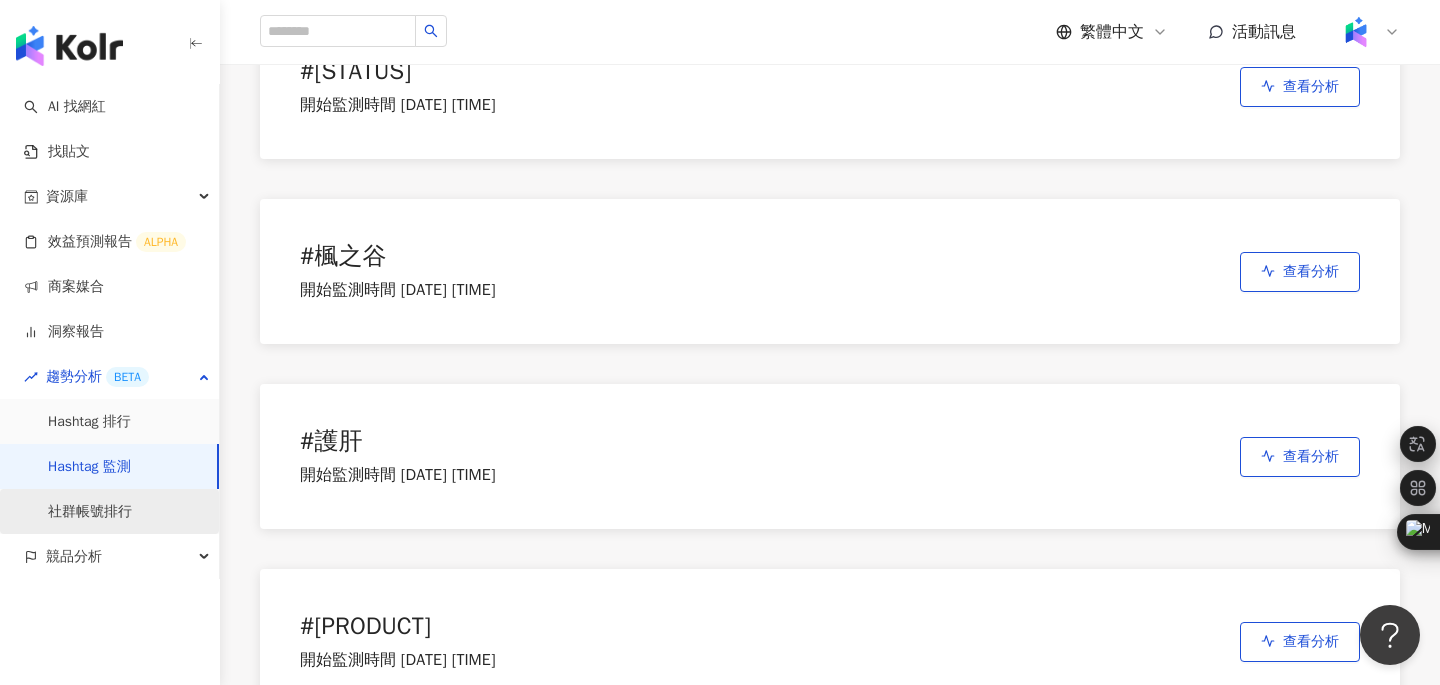 click on "社群帳號排行" at bounding box center [90, 512] 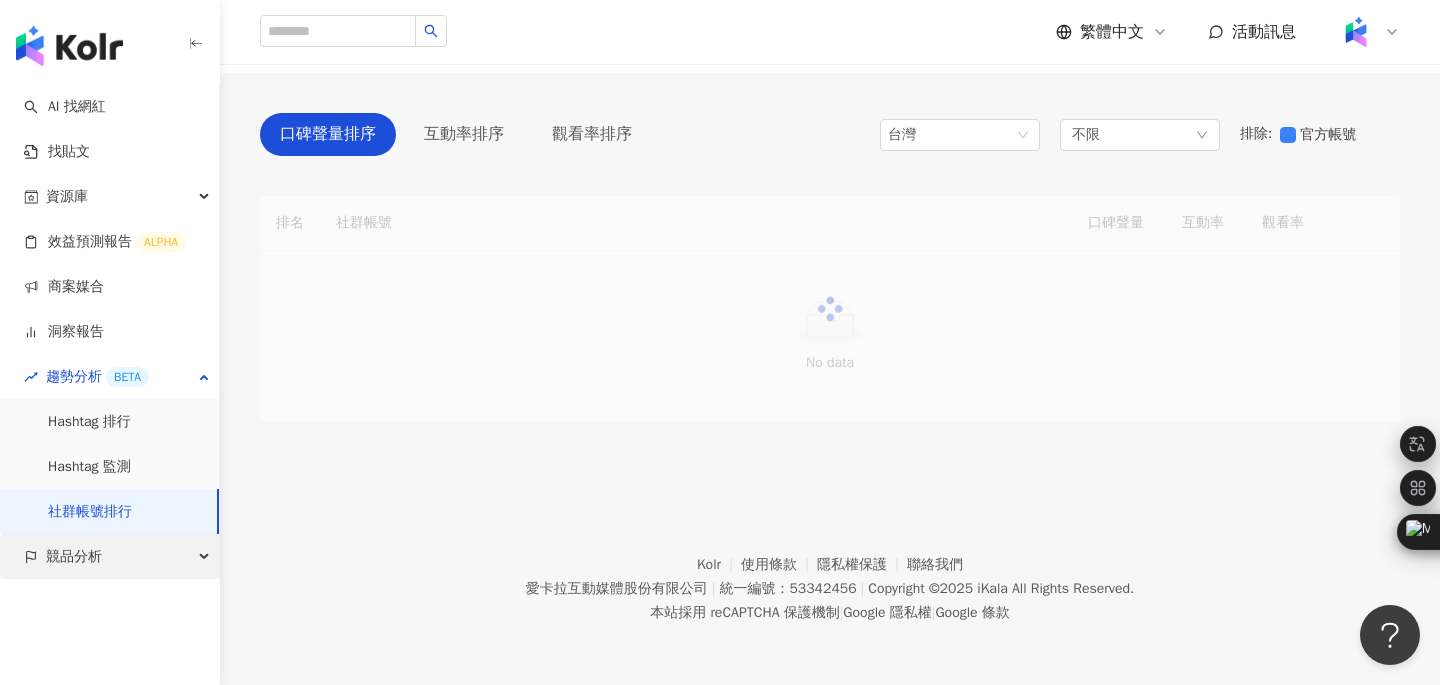 scroll, scrollTop: 0, scrollLeft: 0, axis: both 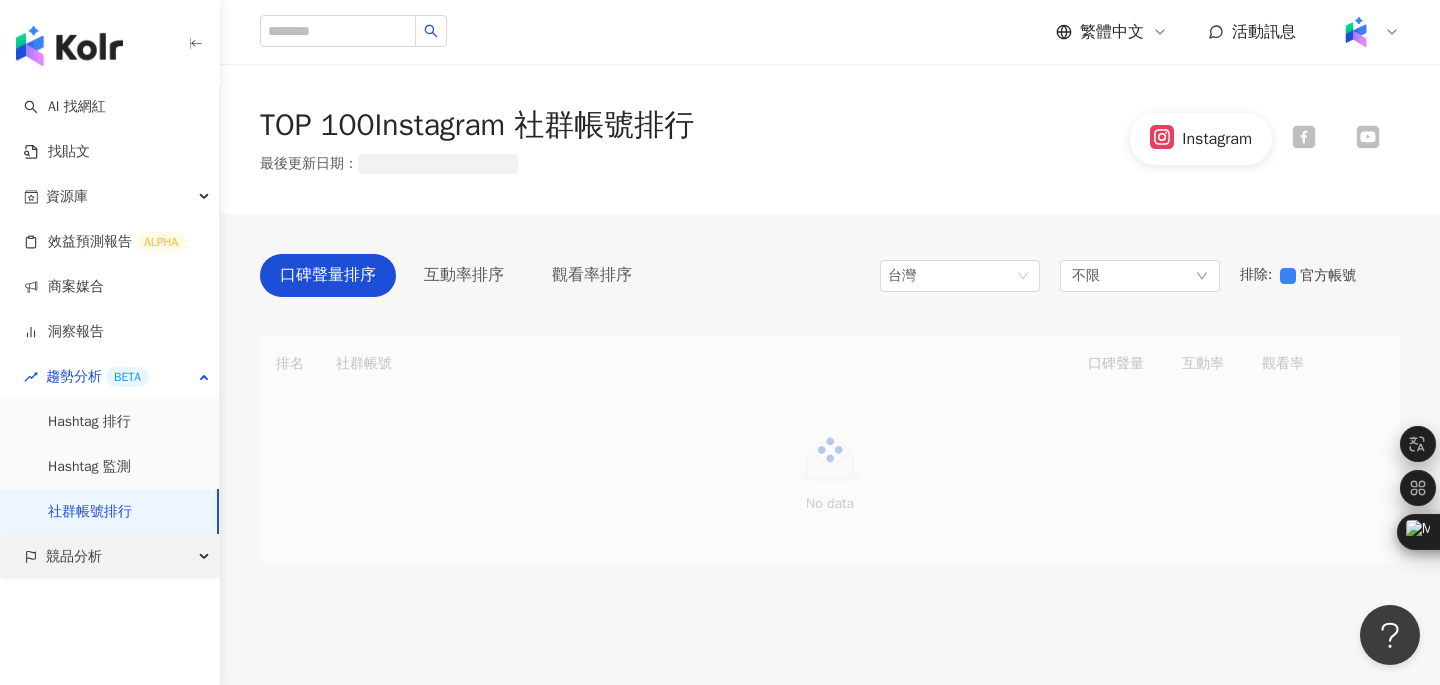 click on "競品分析" at bounding box center [109, 556] 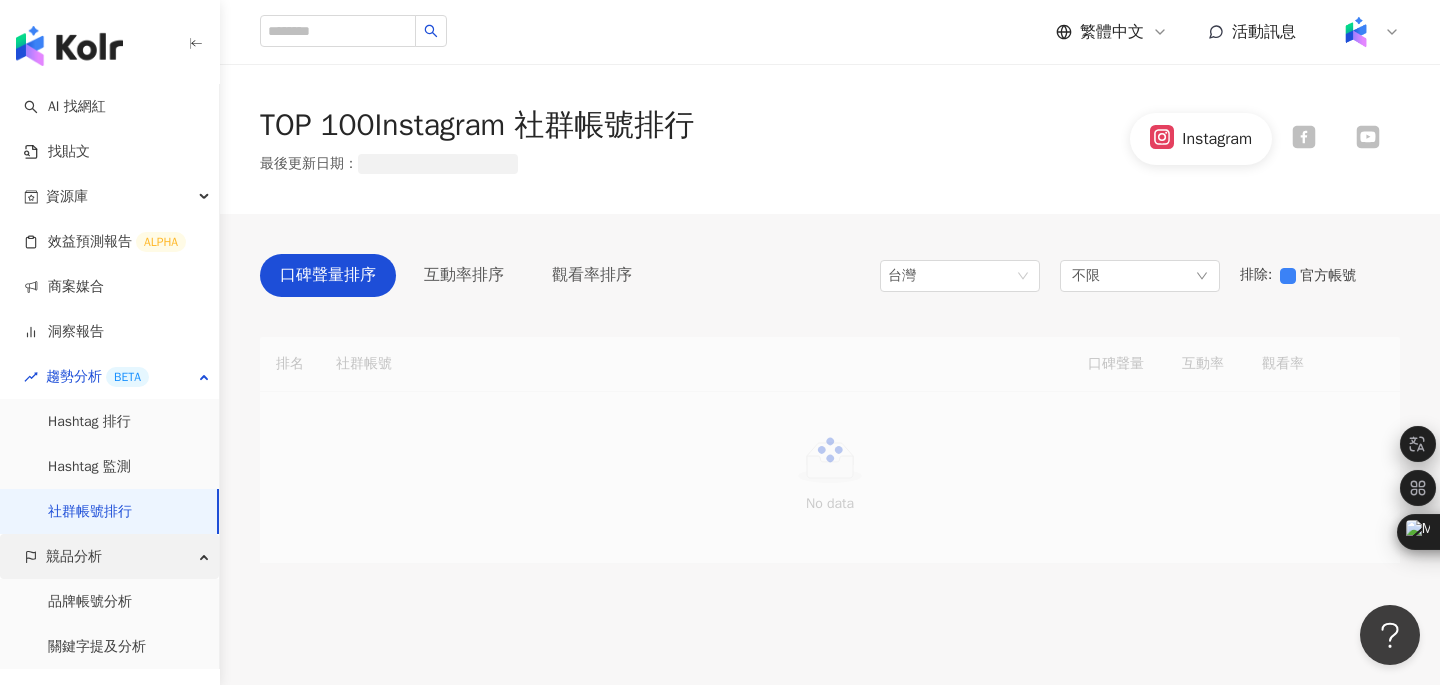 scroll, scrollTop: 39, scrollLeft: 0, axis: vertical 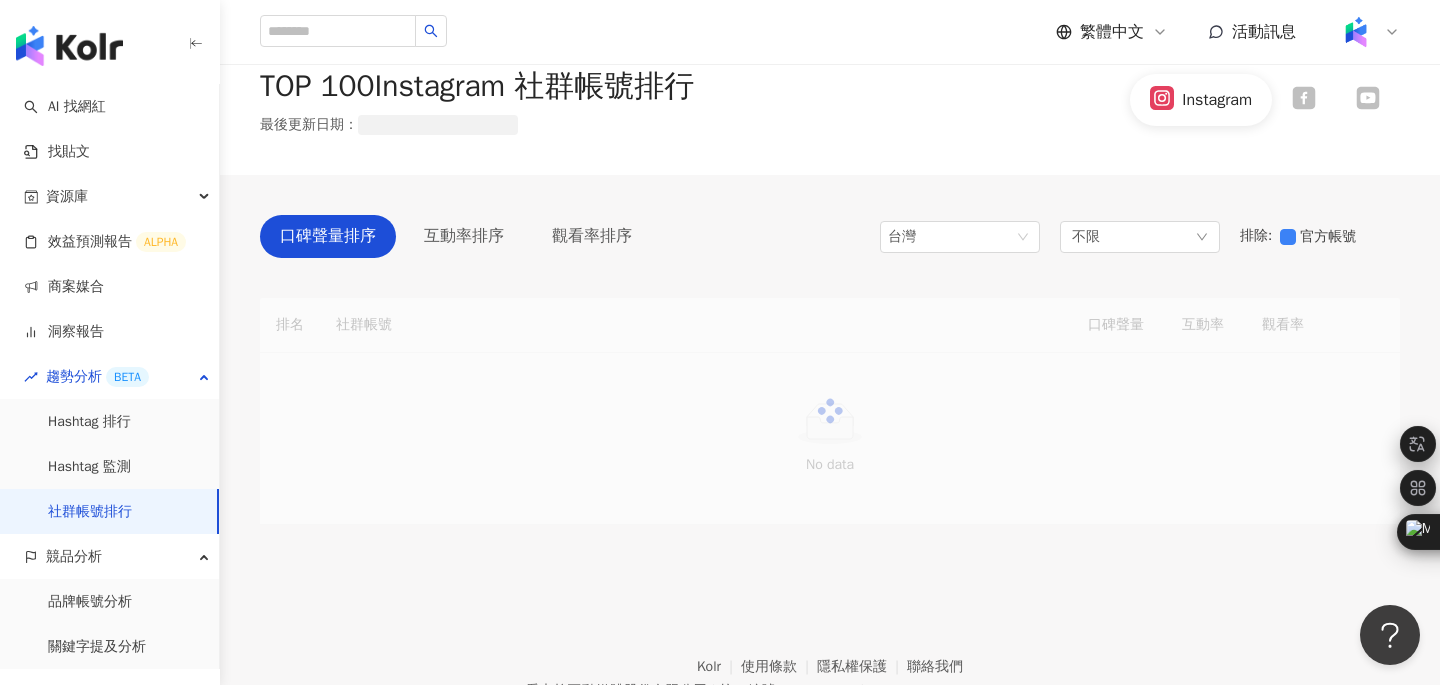 click on "關鍵字提及分析" at bounding box center [97, 647] 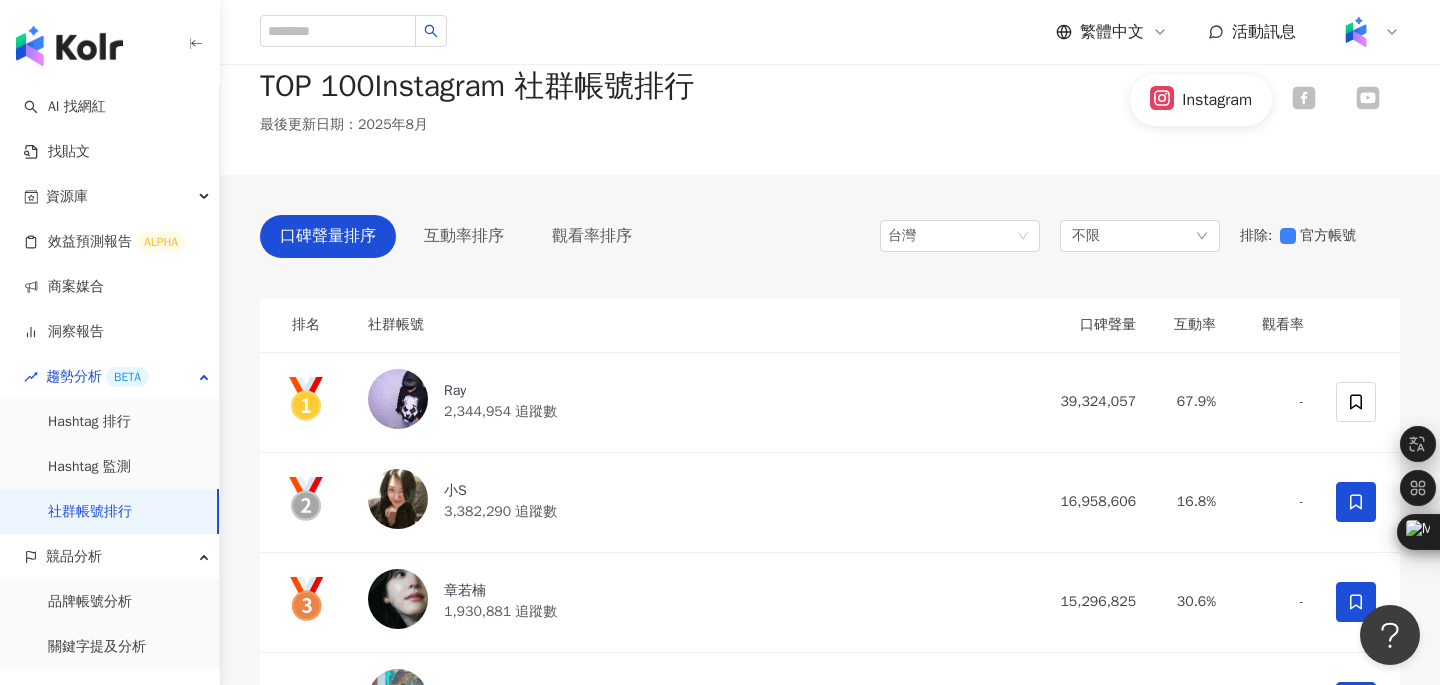 scroll, scrollTop: 77, scrollLeft: 0, axis: vertical 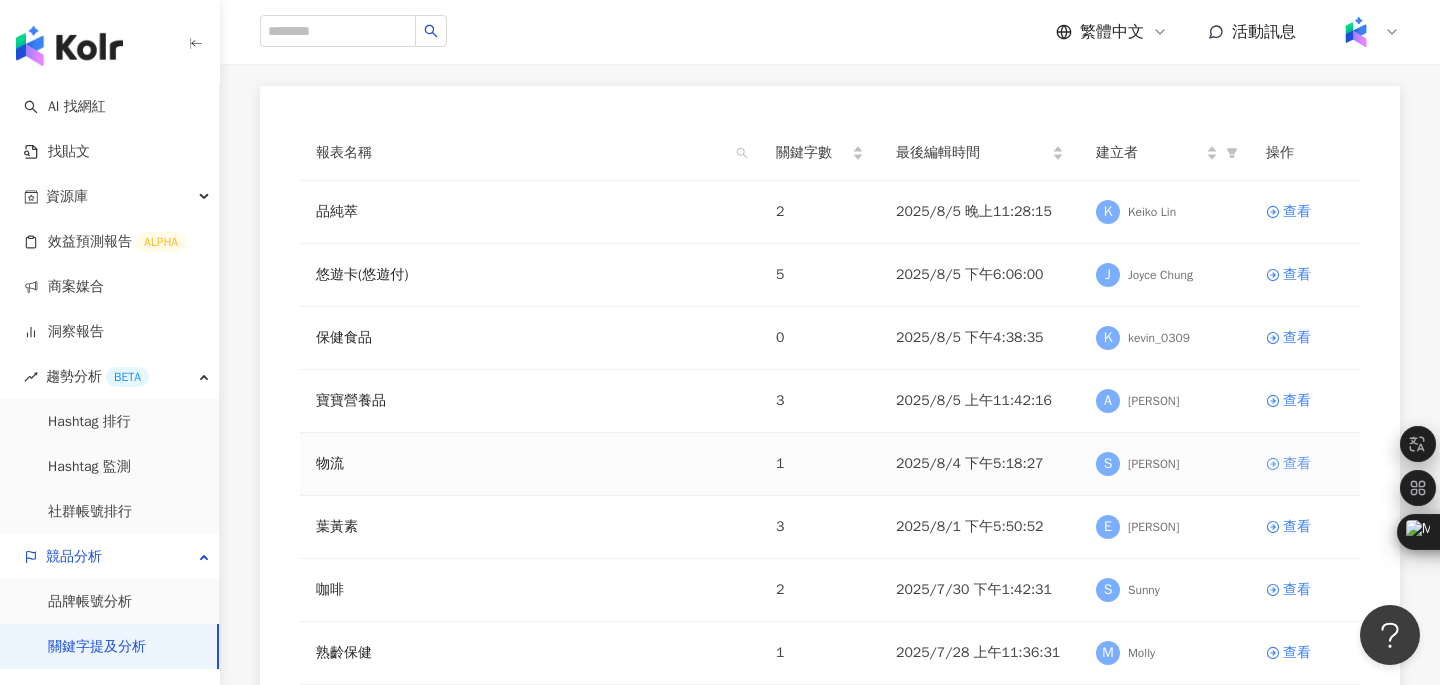 click on "查看" at bounding box center [1297, 464] 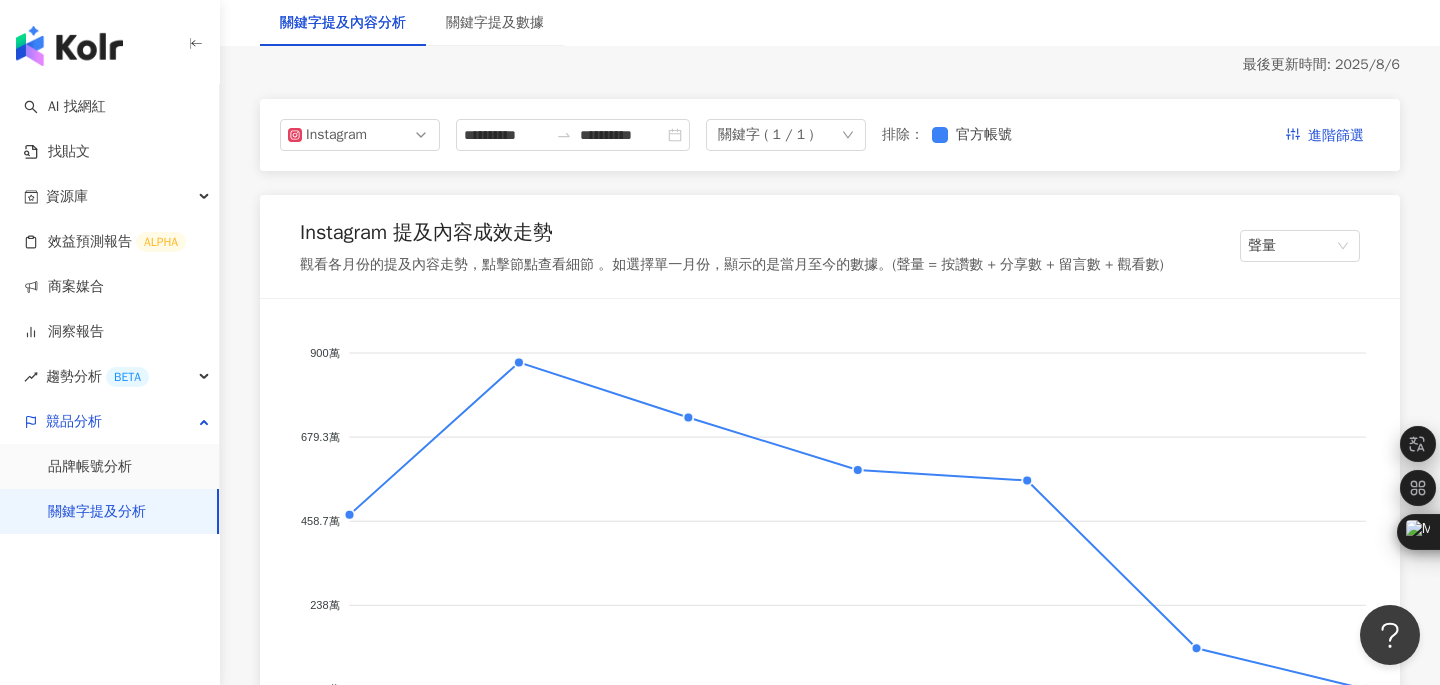 scroll, scrollTop: 181, scrollLeft: 0, axis: vertical 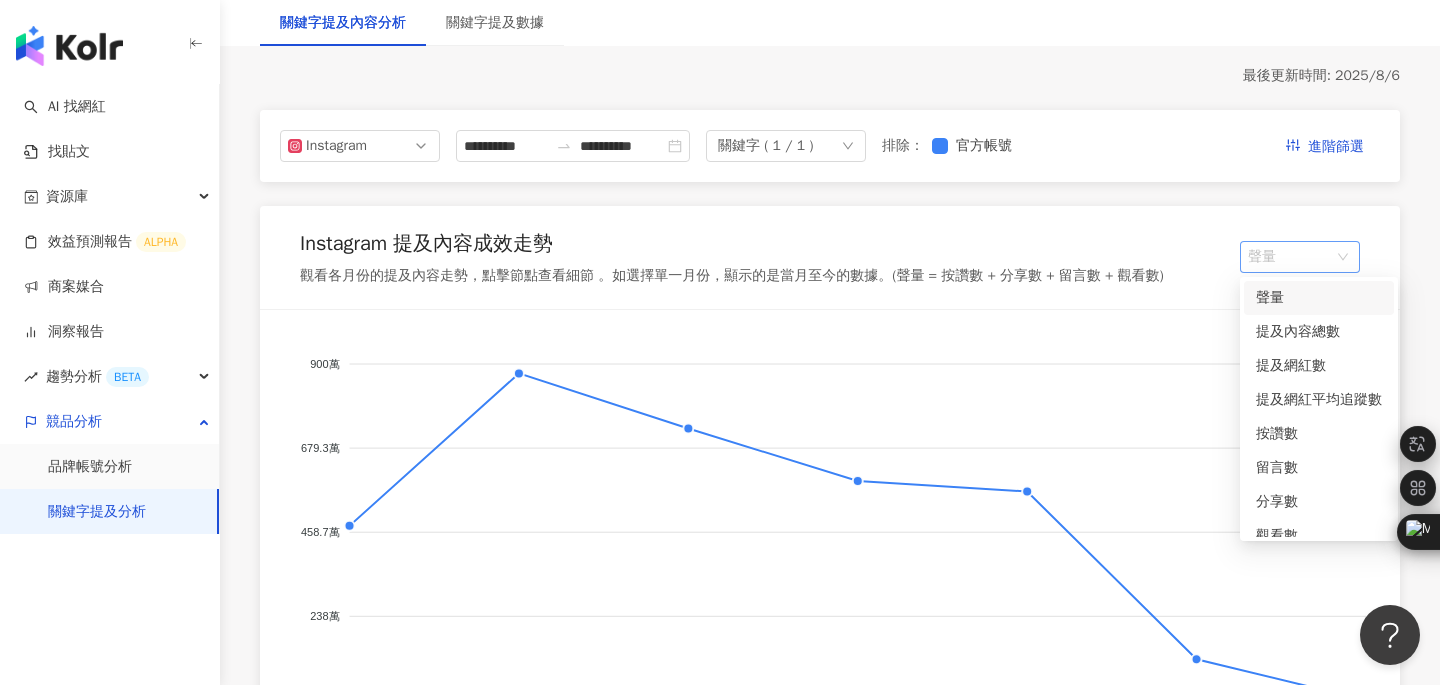 click on "聲量" at bounding box center (1300, 257) 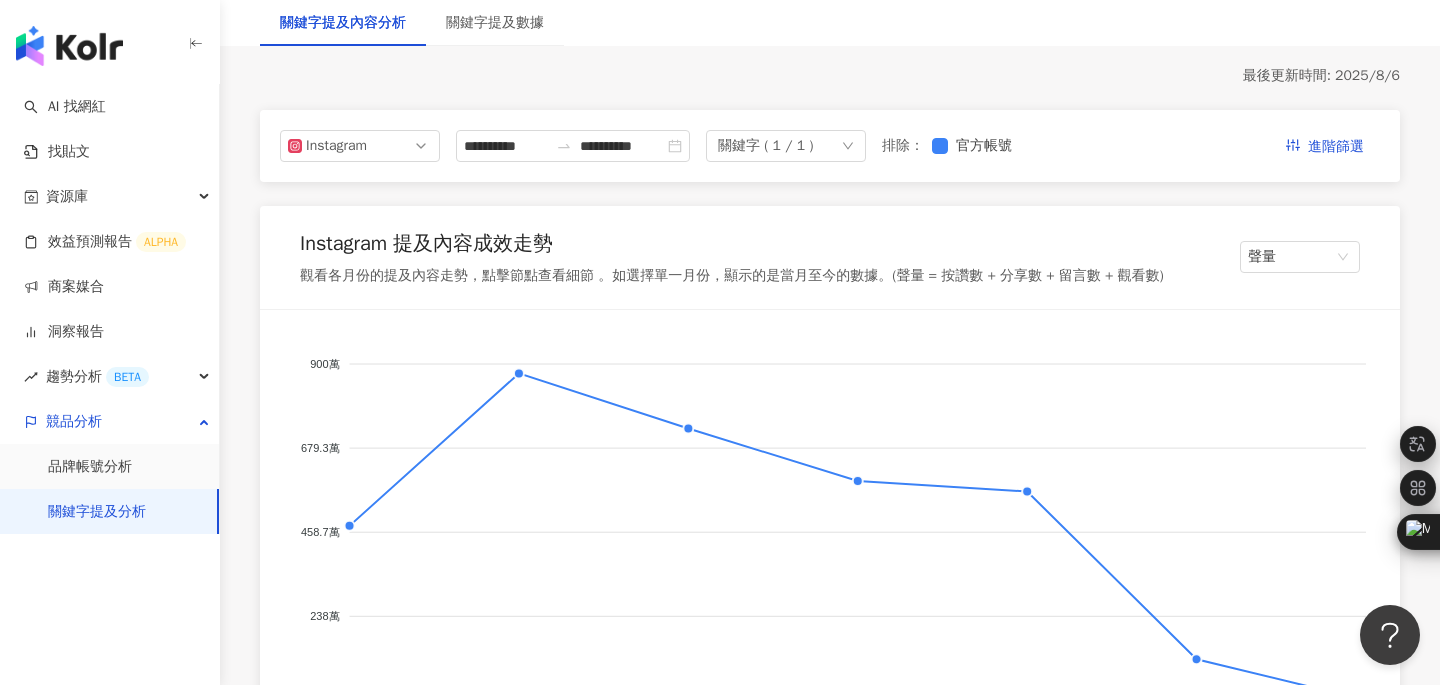 click on "Instagram 提及內容成效走勢 觀看各月份的提及內容走勢，點擊節點查看細節 。如選擇單一月份，顯示的是當月至今的數據。(聲量 = 按讚數 + 分享數 + 留言數 + 觀看數) 聲量 [PRICE]萬 [PRICE]萬 [PRICE]萬 [PRICE]萬 [PRICE]萬 [PRICE]萬 [PRICE]萬 [PRICE]萬 [PRICE]萬 [PRICE]萬 2月 2月 3月 3月 4月 4月 5月 5月 6月 6月 7月 7月 8月 8月 5月 淘寶:  [PRICE] 點擊上方節點，查看當月主要聲量來源 Instagram 提及網紅量級分佈 根據圖表，可看出各關鍵字主要被哪種級距網紅提及的比例 奈米 (<[PRICE]萬) 微型 ([PRICE]萬-[PRICE]萬) 小型 ([PRICE]萬-[PRICE]萬) 中小型 ([PRICE]萬-[PRICE]萬) 中型 ([PRICE]萬-[PRICE]萬) 中大型 ([PRICE]萬-[PRICE]萬) 大型 ([PRICE]萬-[PRICE]萬) 百萬  (>[PRICE]萬) 100% 100% 75% 75% 50% 50% 25% 25% 0% 0% 淘寶 淘寶 Instagram 提及網紅類型分佈 由於一個網紅同時可能有多種類型，建議以前五種類型為主，效果較佳 100% 100% 75% 75% 50% 50% 25% 25% 0% 0% 日... 日常話題 美食 美食 旅遊 旅遊 教育... 教育與學習" at bounding box center (830, 2812) 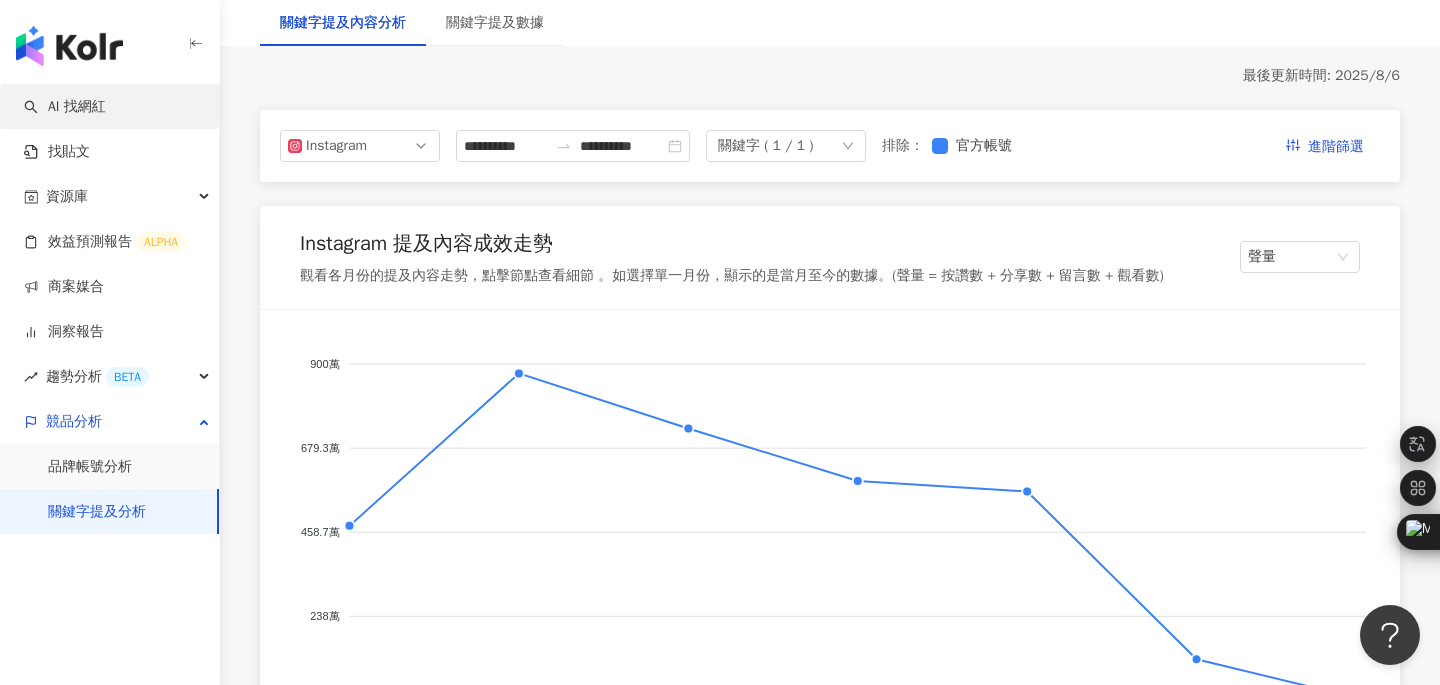 click on "AI 找網紅" at bounding box center (65, 107) 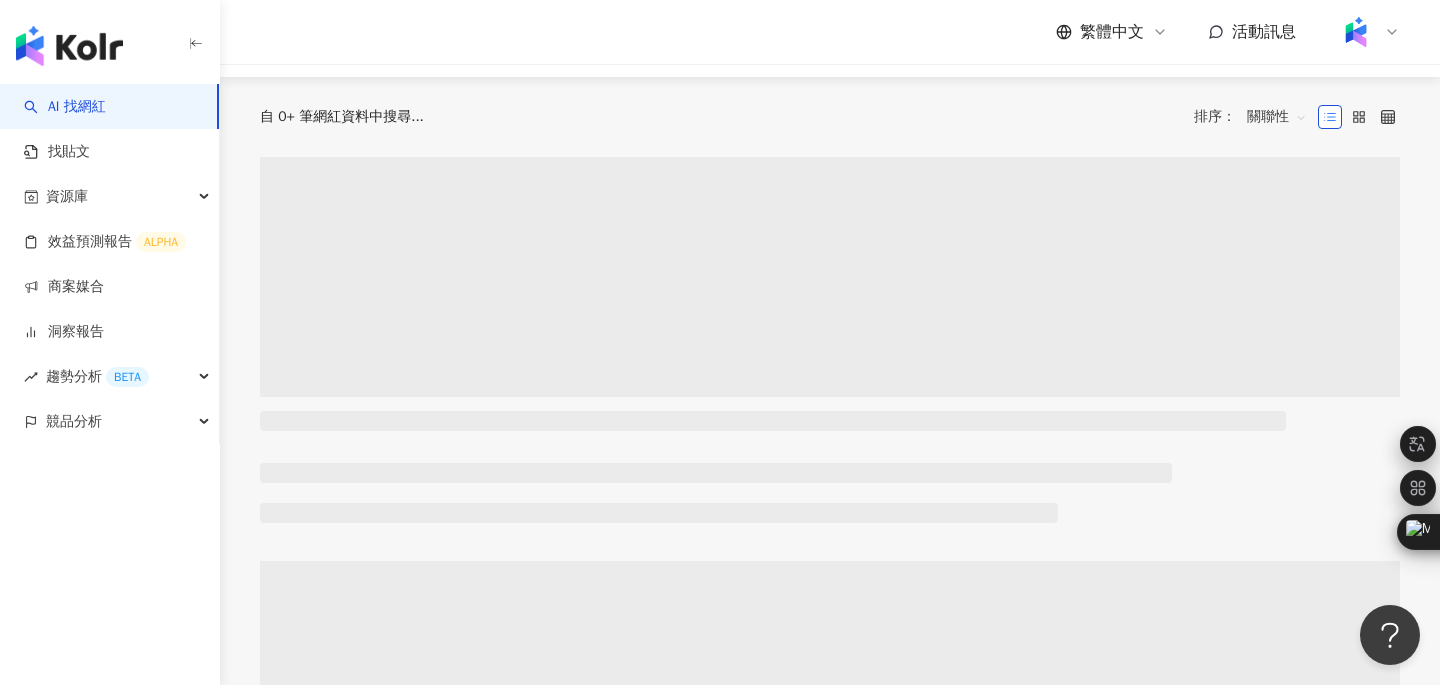 scroll, scrollTop: 0, scrollLeft: 0, axis: both 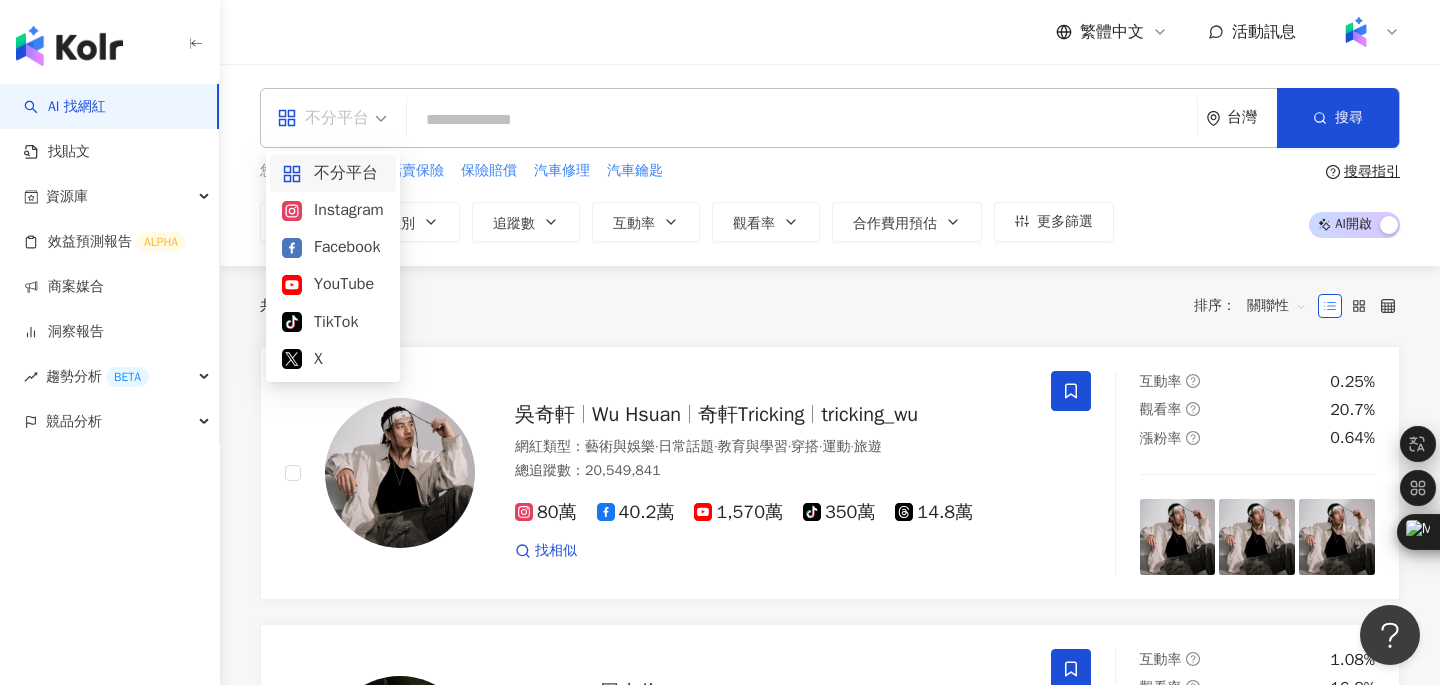 click on "不分平台" at bounding box center [332, 118] 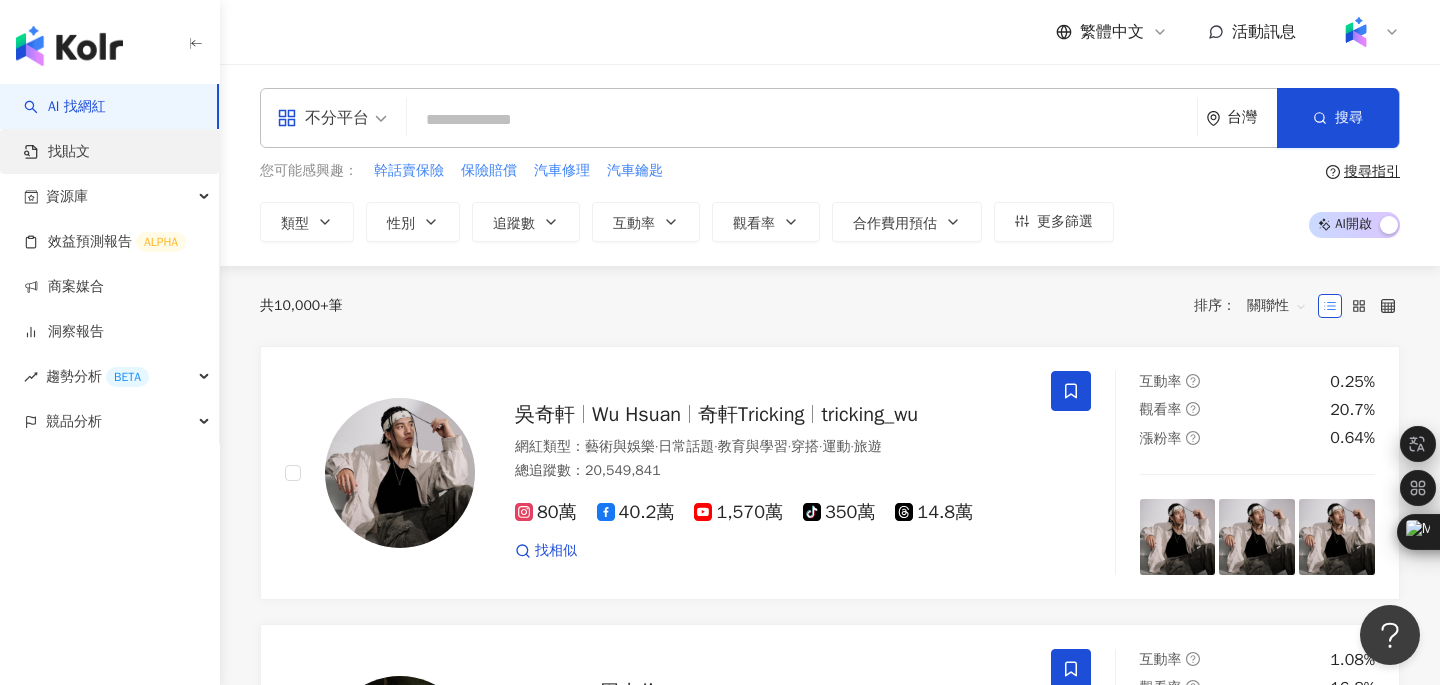 click on "找貼文" at bounding box center (57, 152) 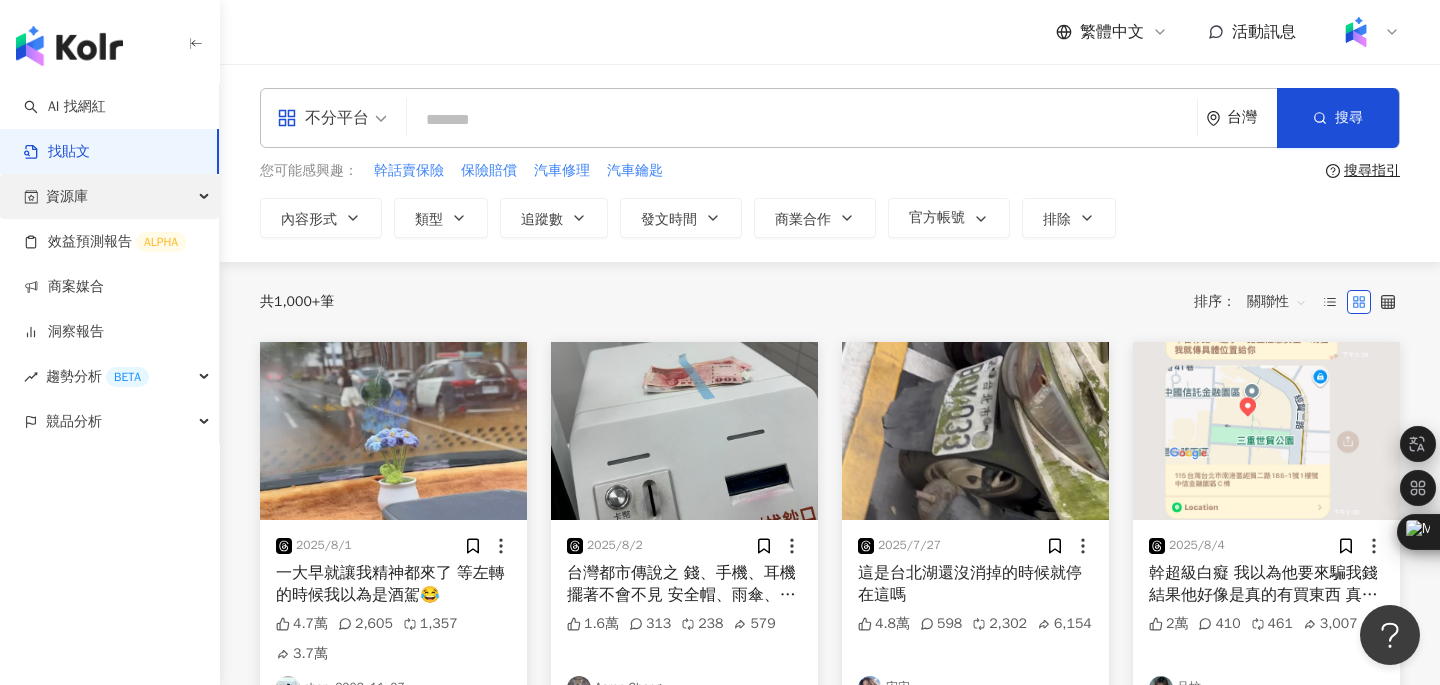 click on "資源庫" at bounding box center [109, 196] 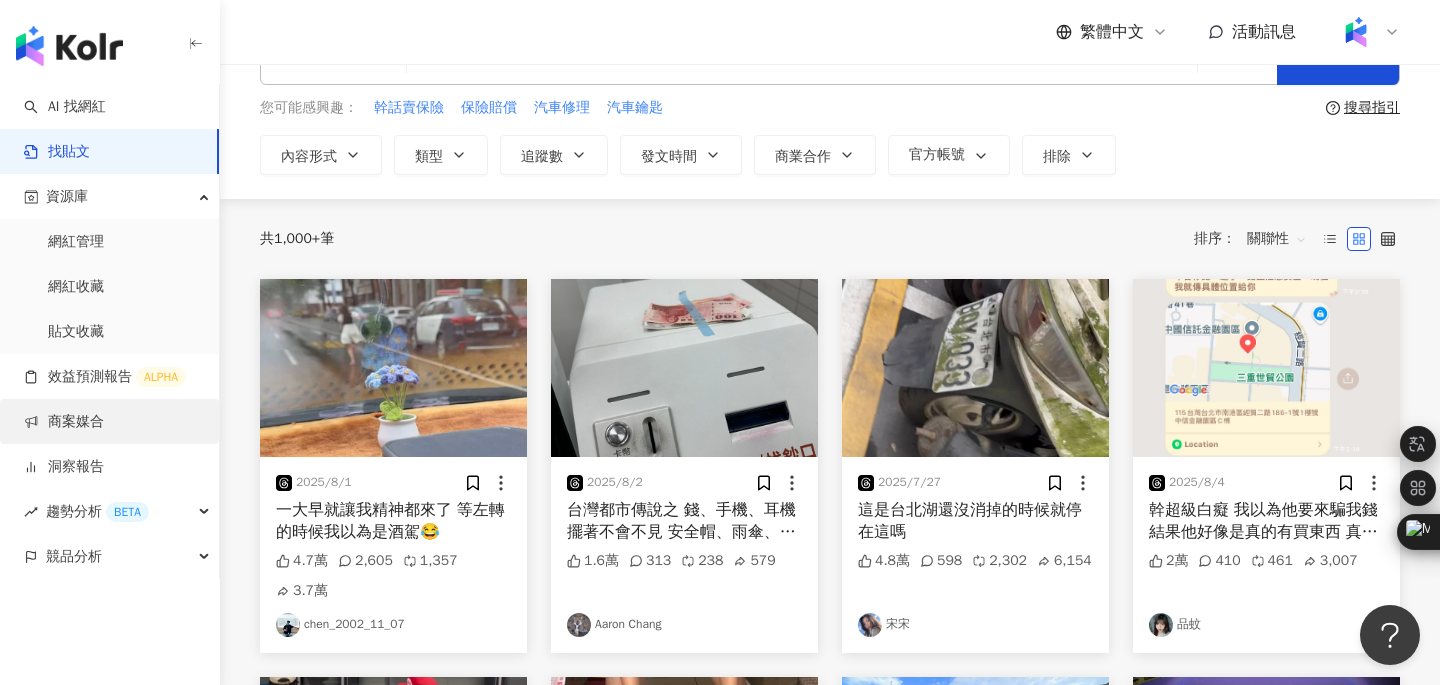 scroll, scrollTop: 77, scrollLeft: 0, axis: vertical 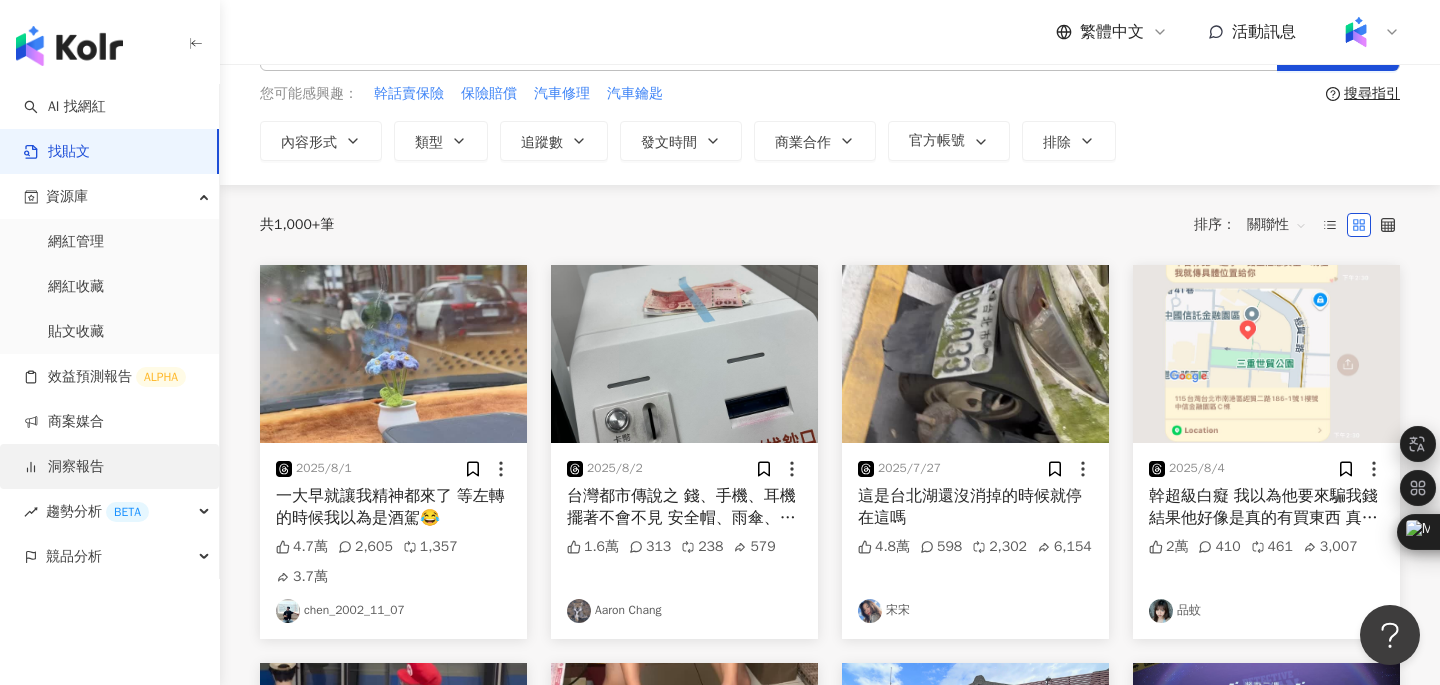 click on "洞察報告" at bounding box center [64, 467] 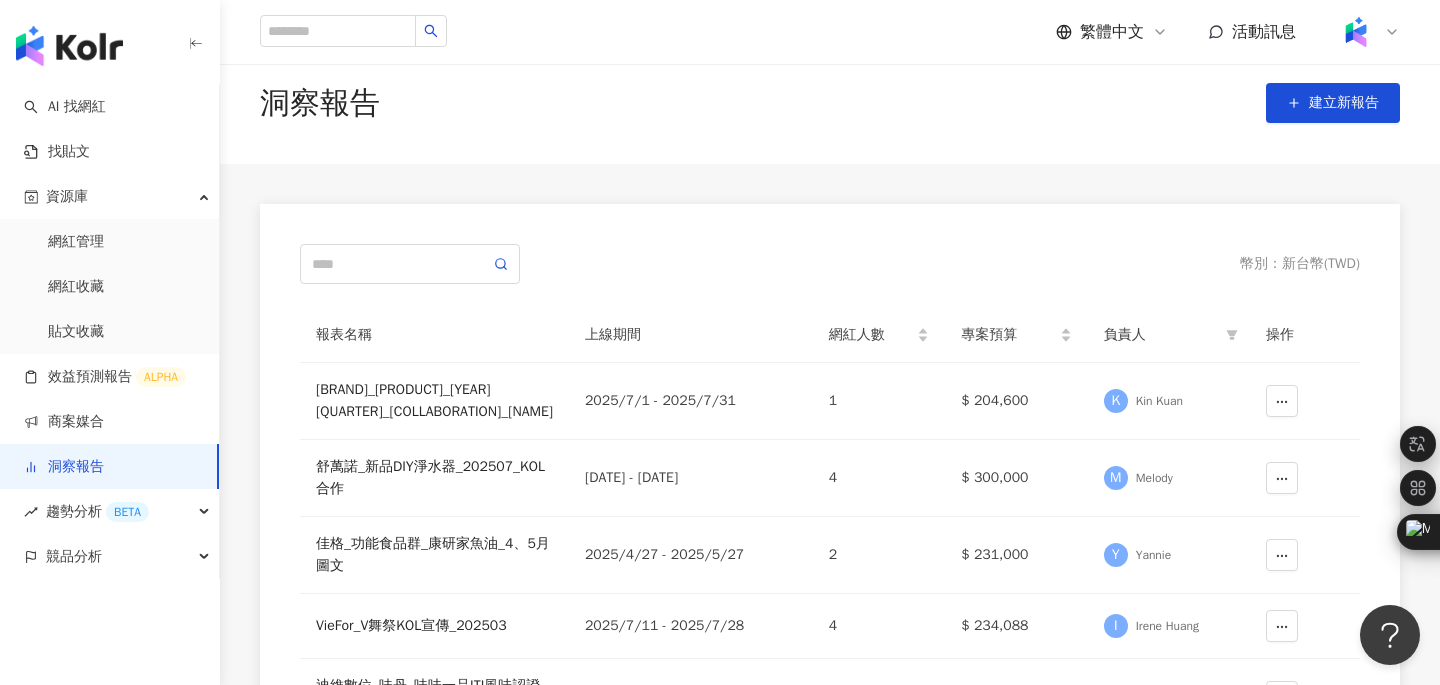 scroll, scrollTop: 25, scrollLeft: 0, axis: vertical 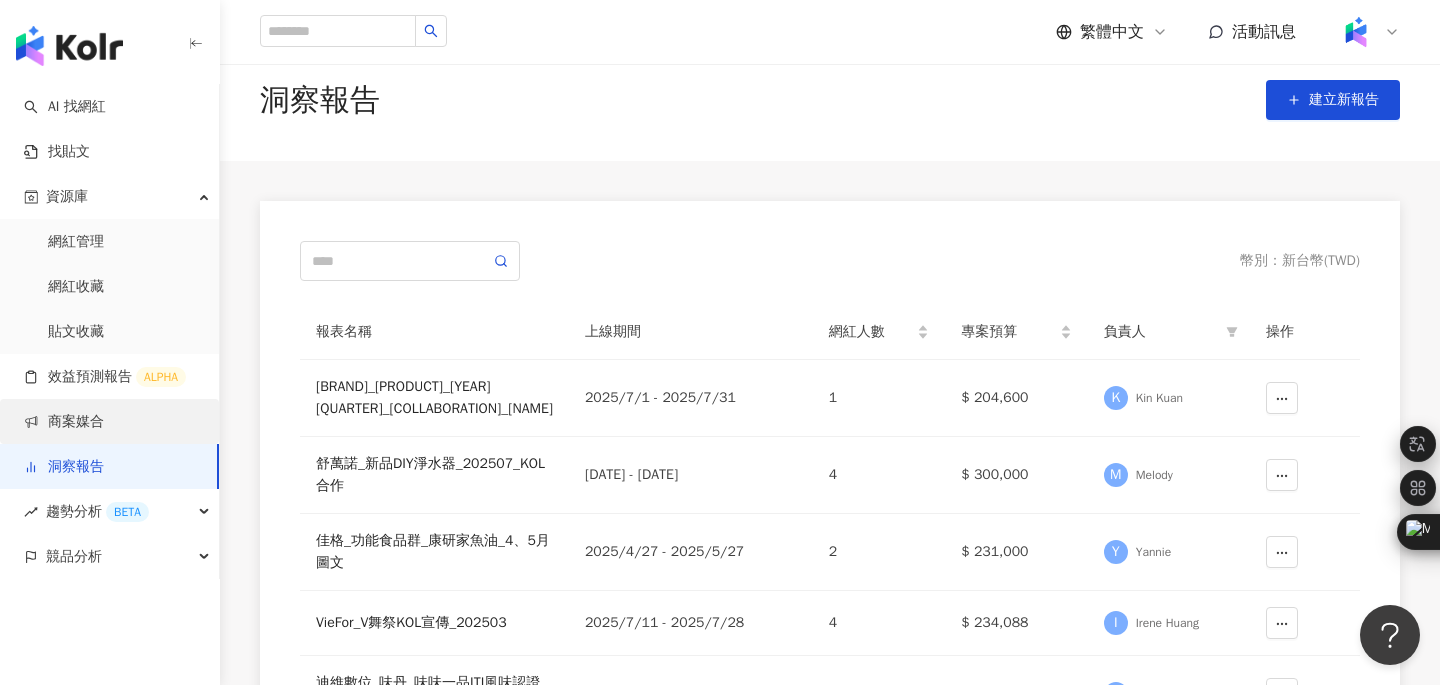 click on "商案媒合" at bounding box center (64, 422) 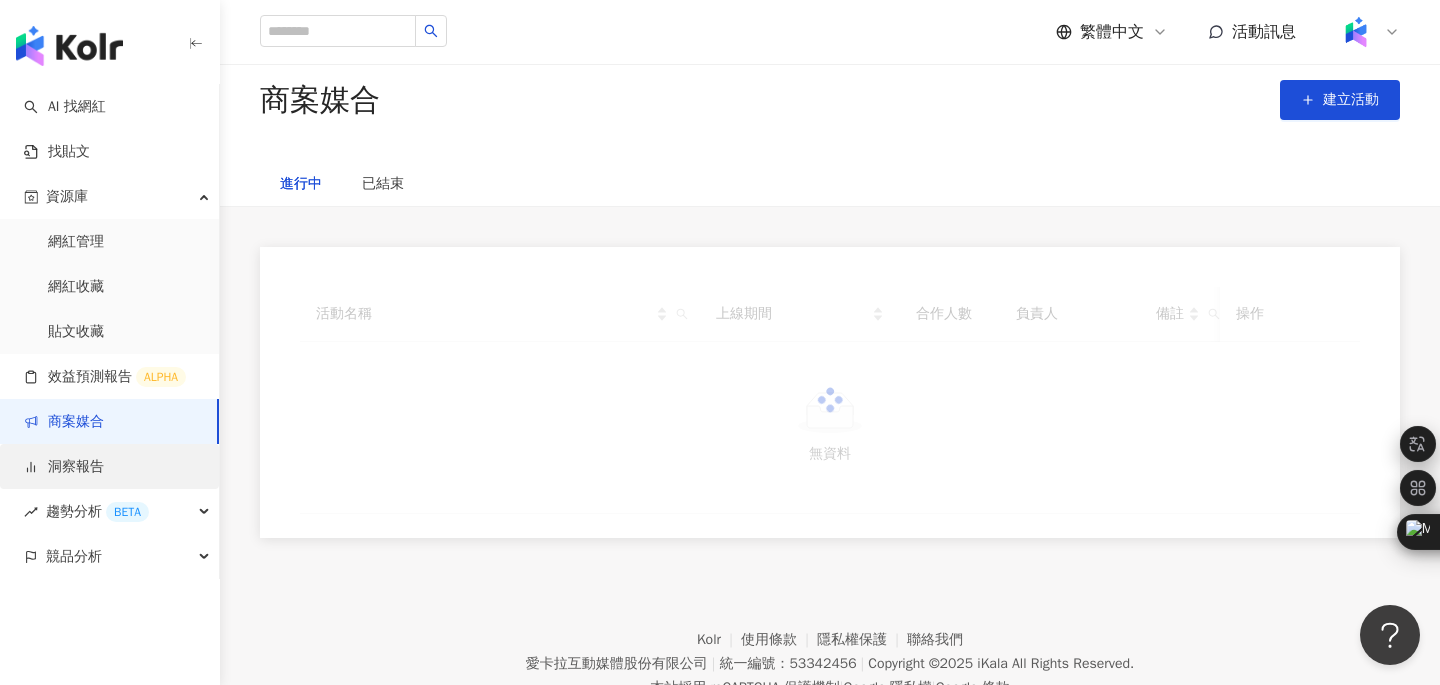 scroll, scrollTop: 0, scrollLeft: 0, axis: both 